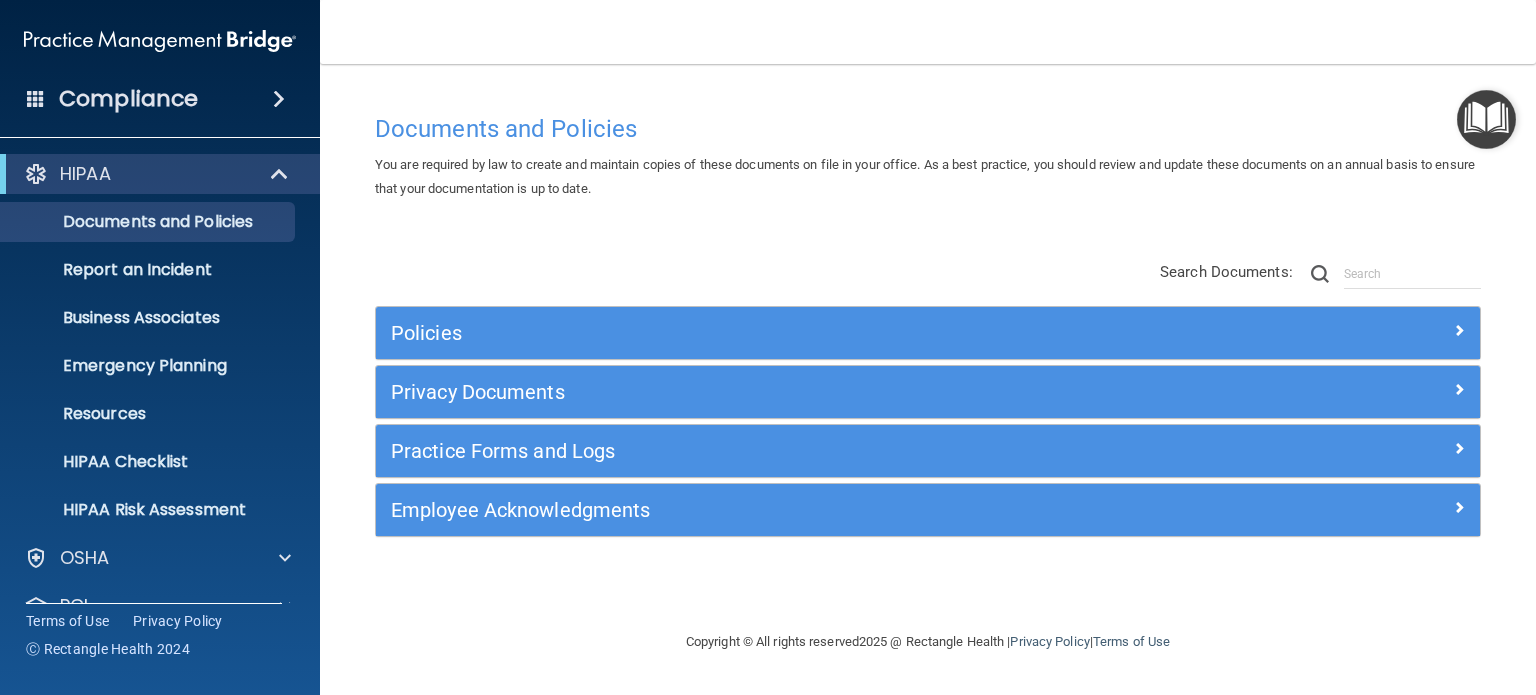 scroll, scrollTop: 0, scrollLeft: 0, axis: both 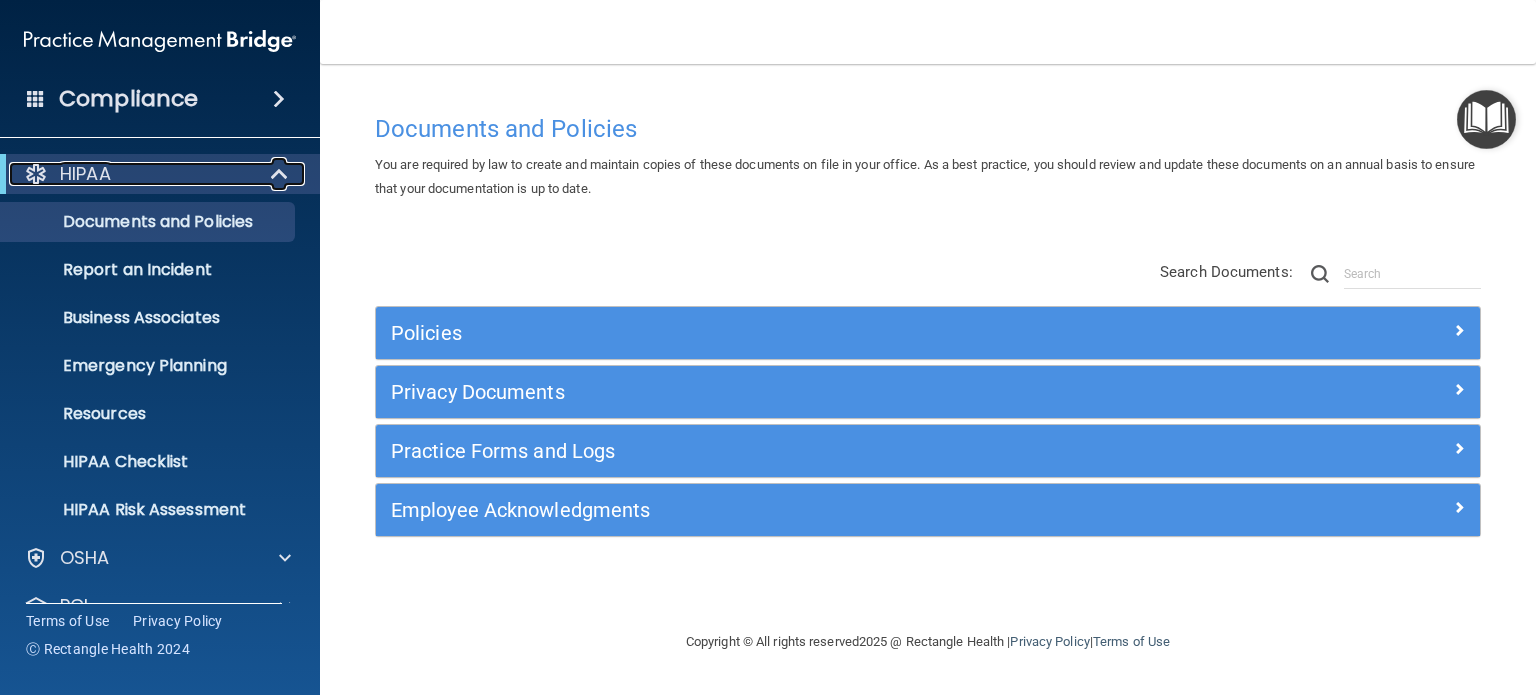 click at bounding box center [281, 174] 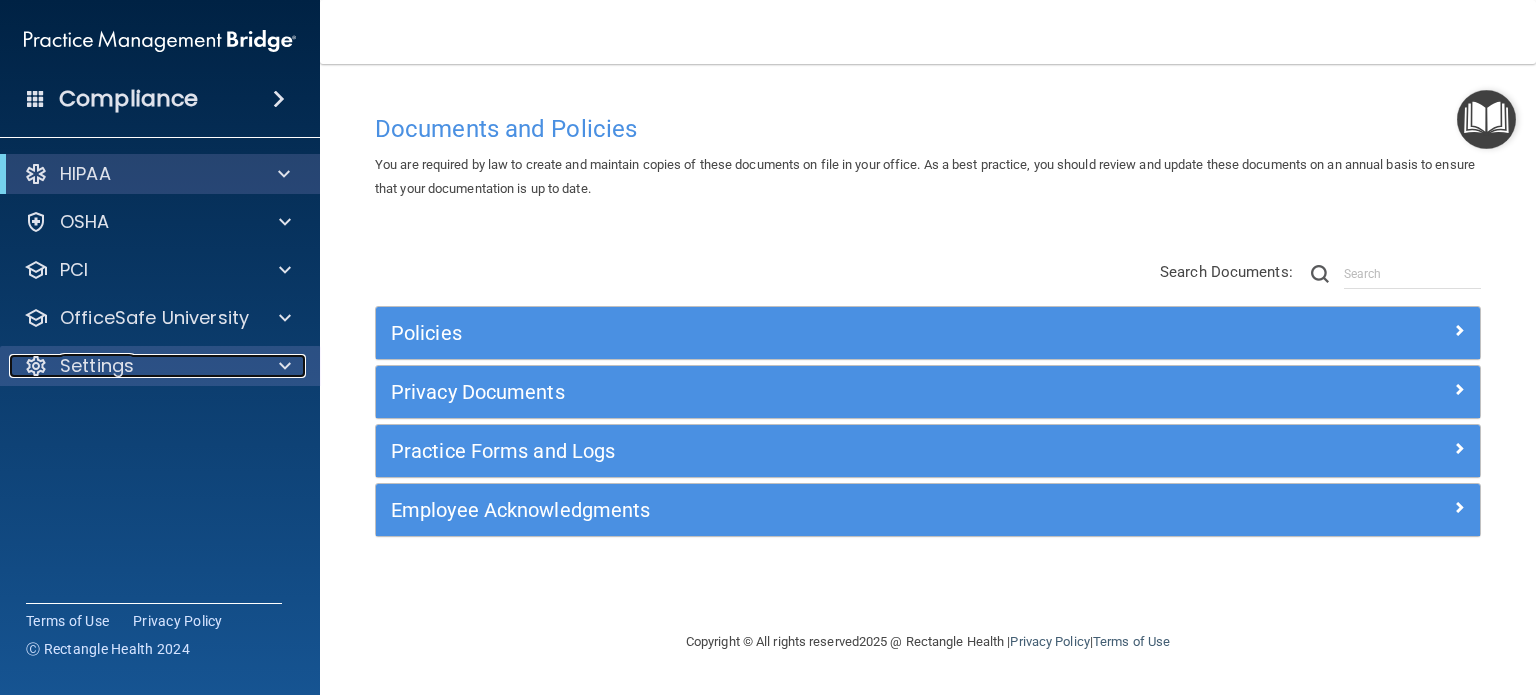 click at bounding box center [285, 366] 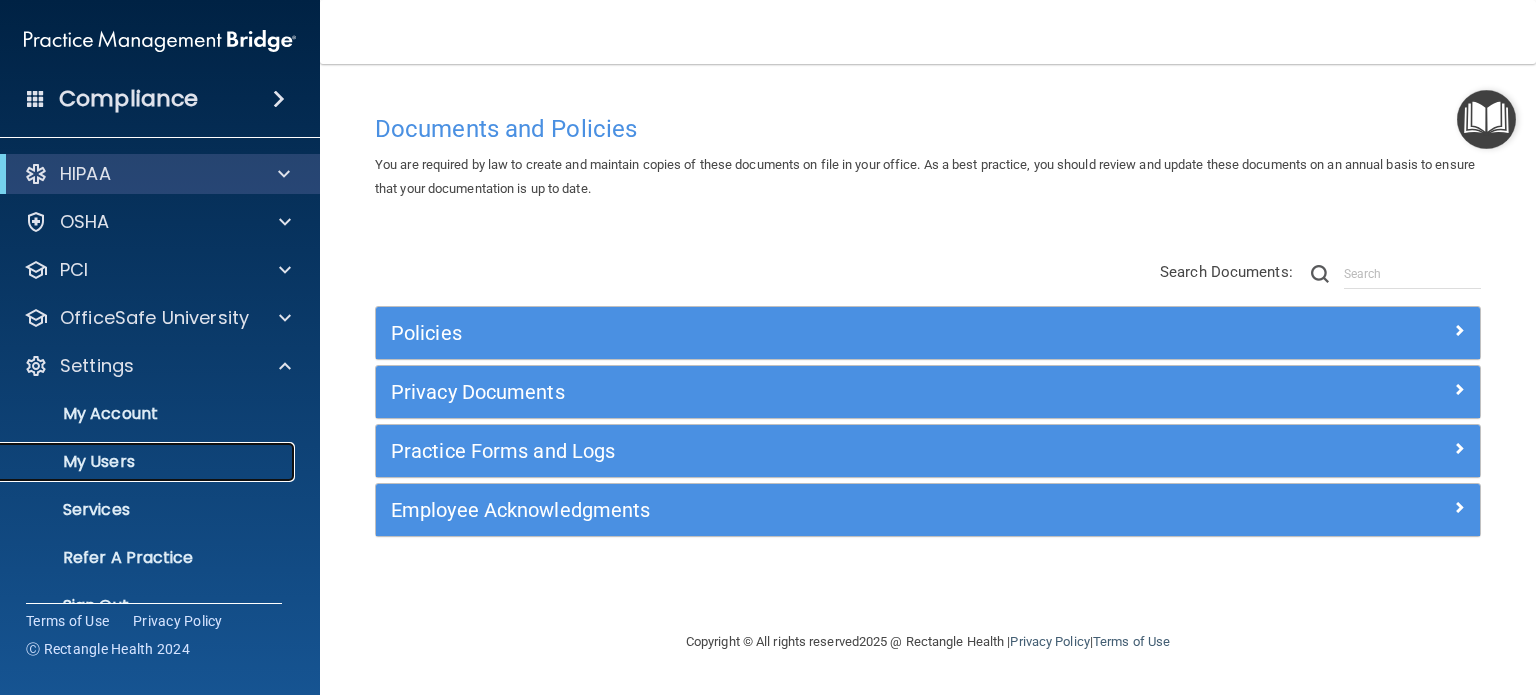 click on "My Users" at bounding box center [149, 462] 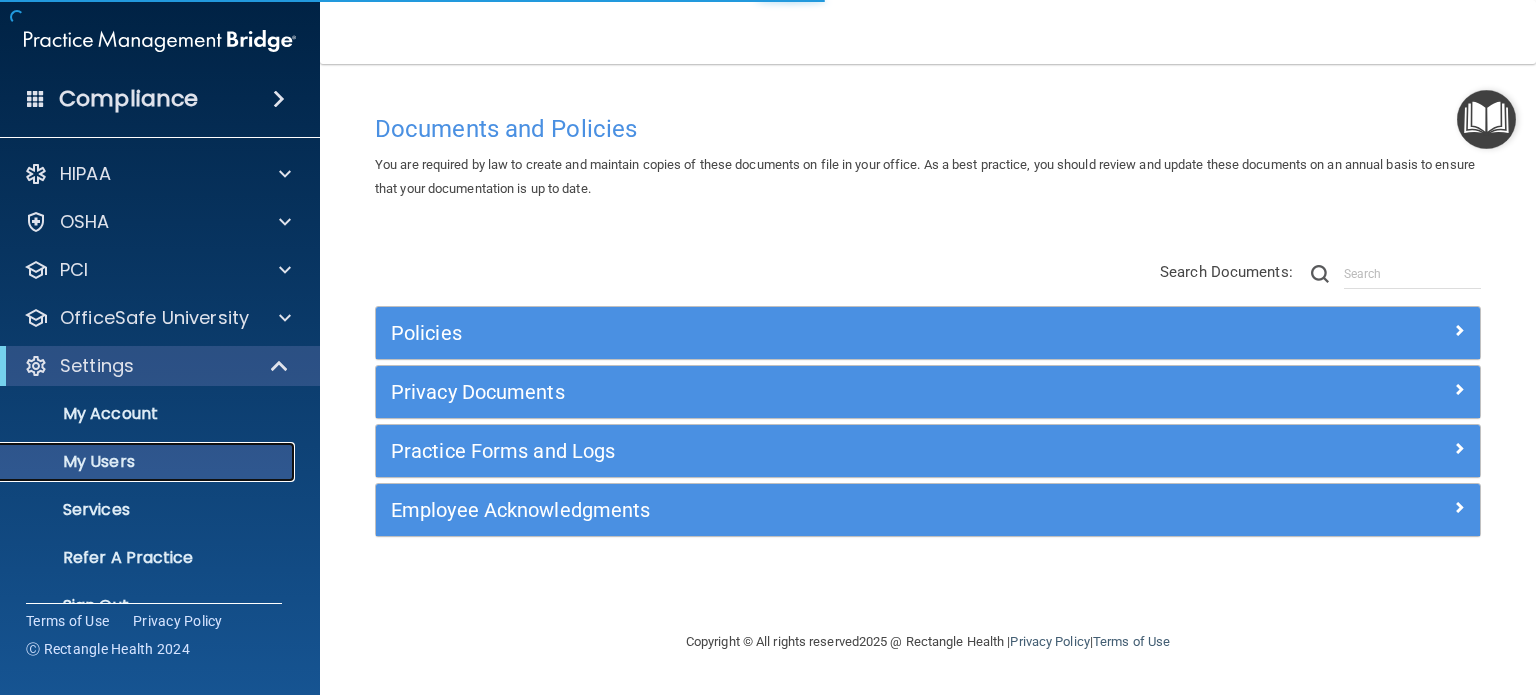 select on "20" 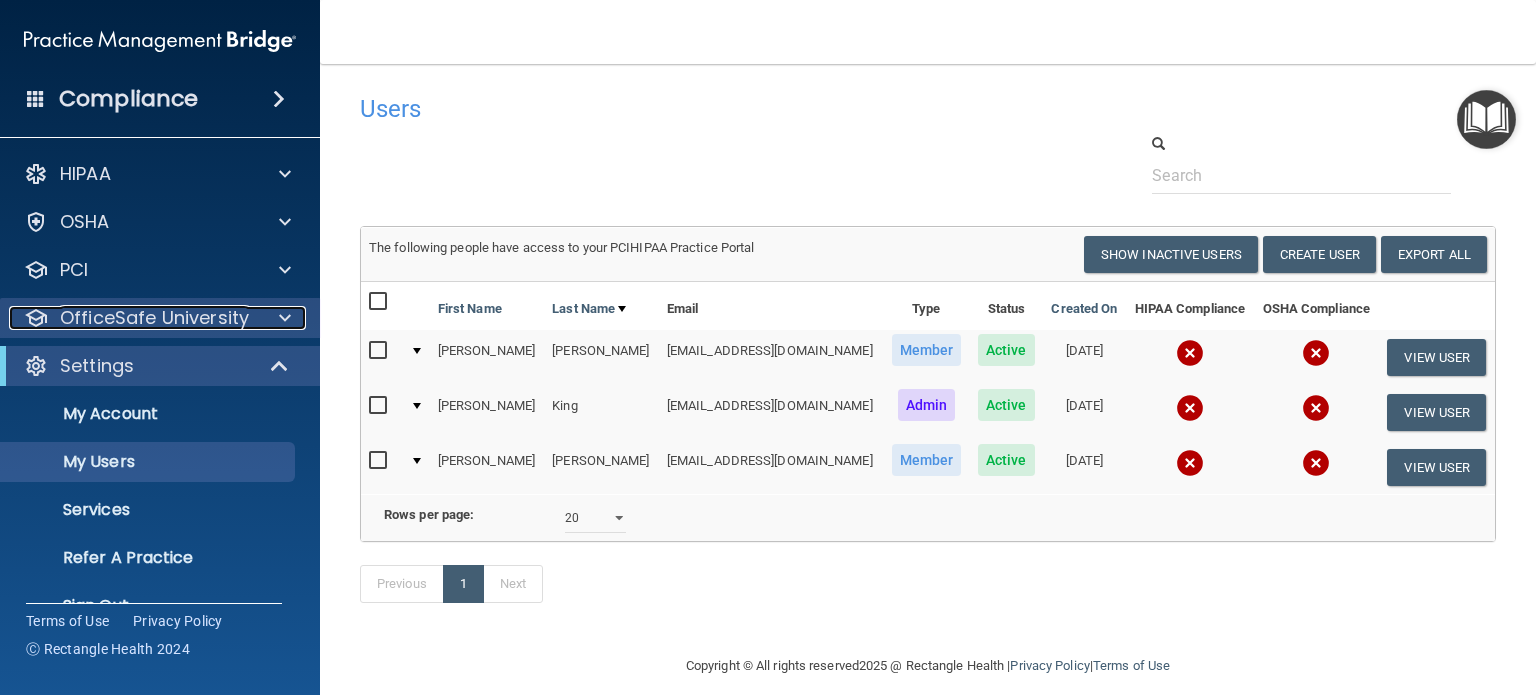 click at bounding box center [285, 318] 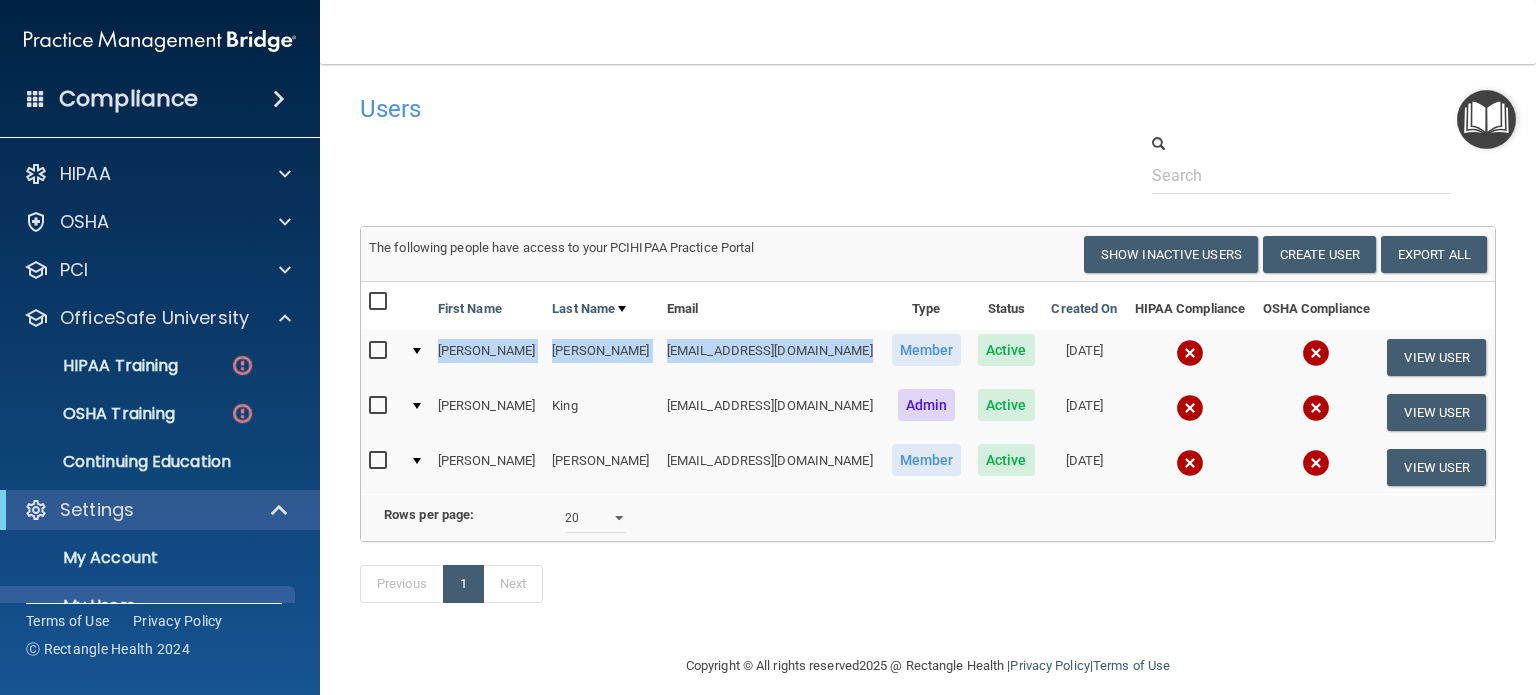 drag, startPoint x: 442, startPoint y: 348, endPoint x: 810, endPoint y: 356, distance: 368.08694 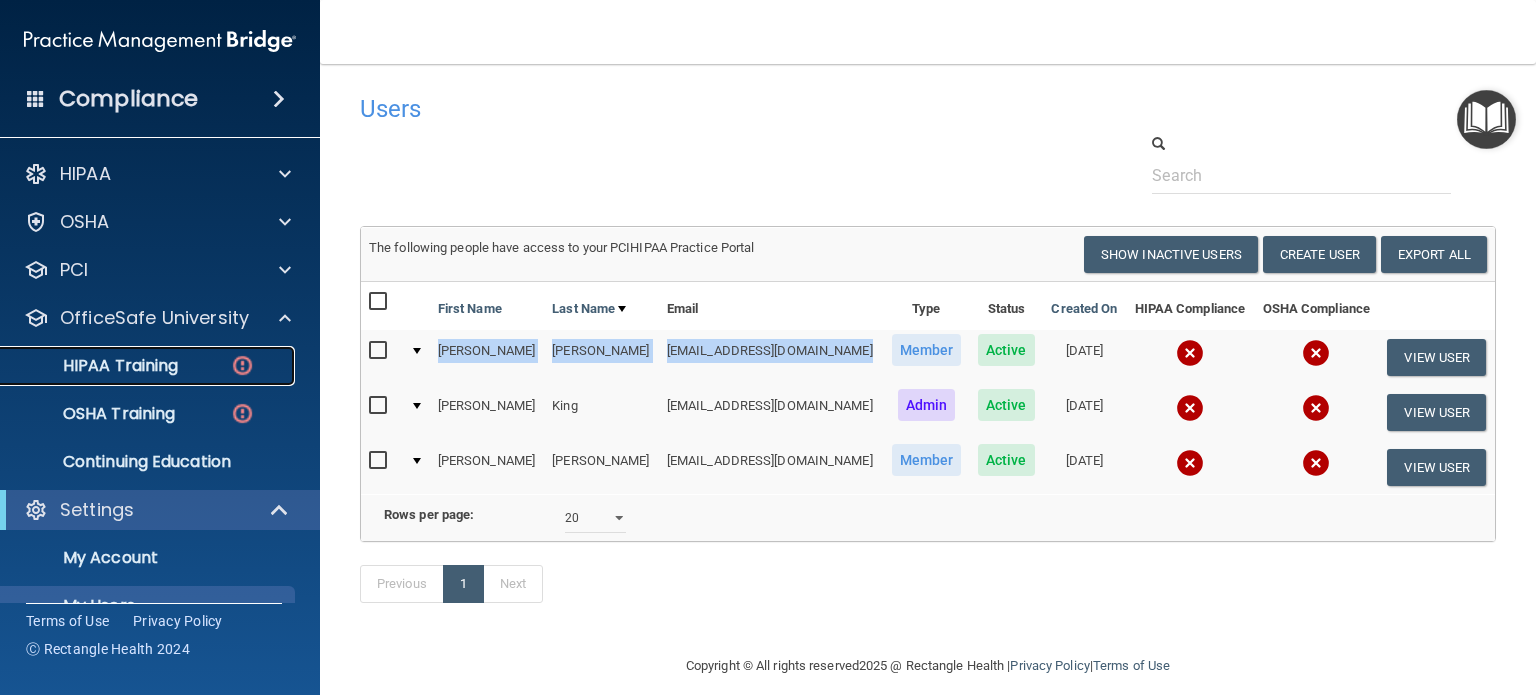 click on "HIPAA Training" at bounding box center (95, 366) 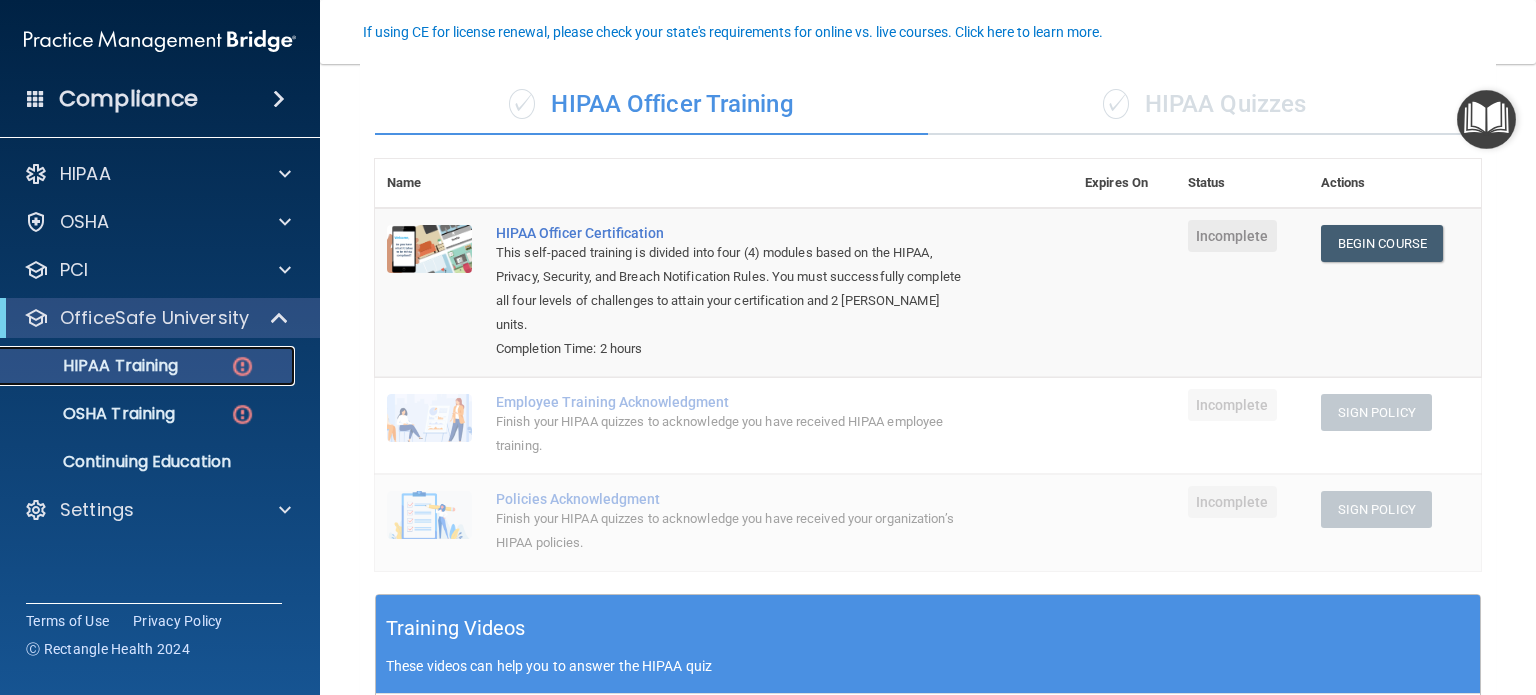 scroll, scrollTop: 200, scrollLeft: 0, axis: vertical 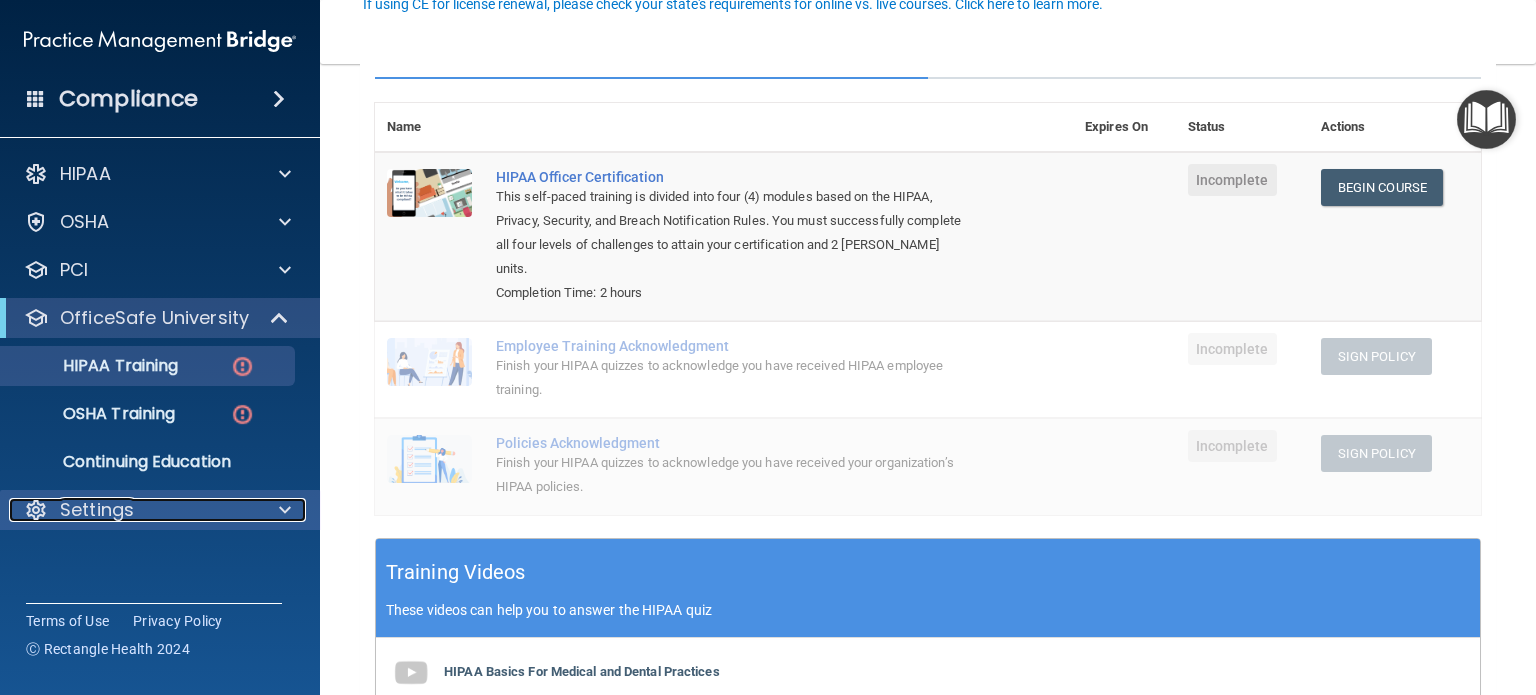 click on "Settings" at bounding box center (133, 510) 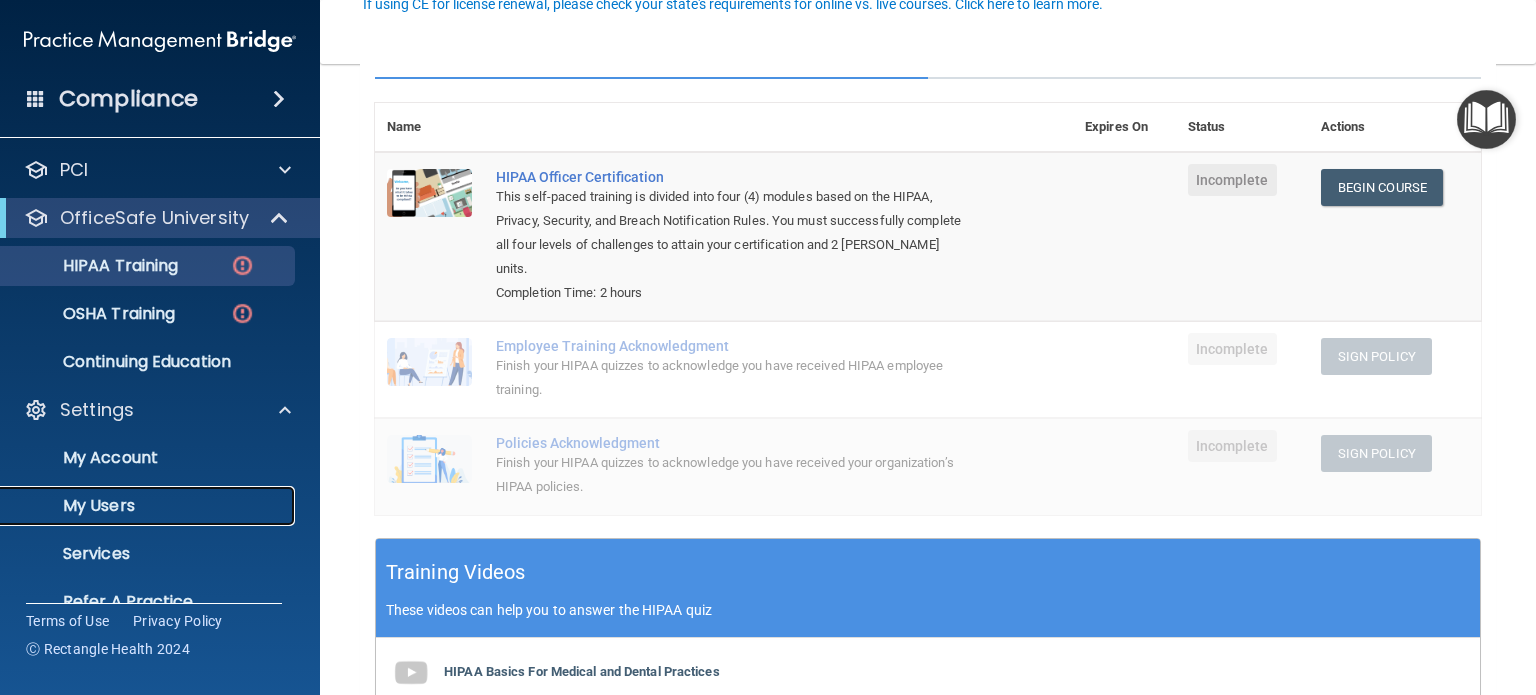 click on "My Users" at bounding box center (149, 506) 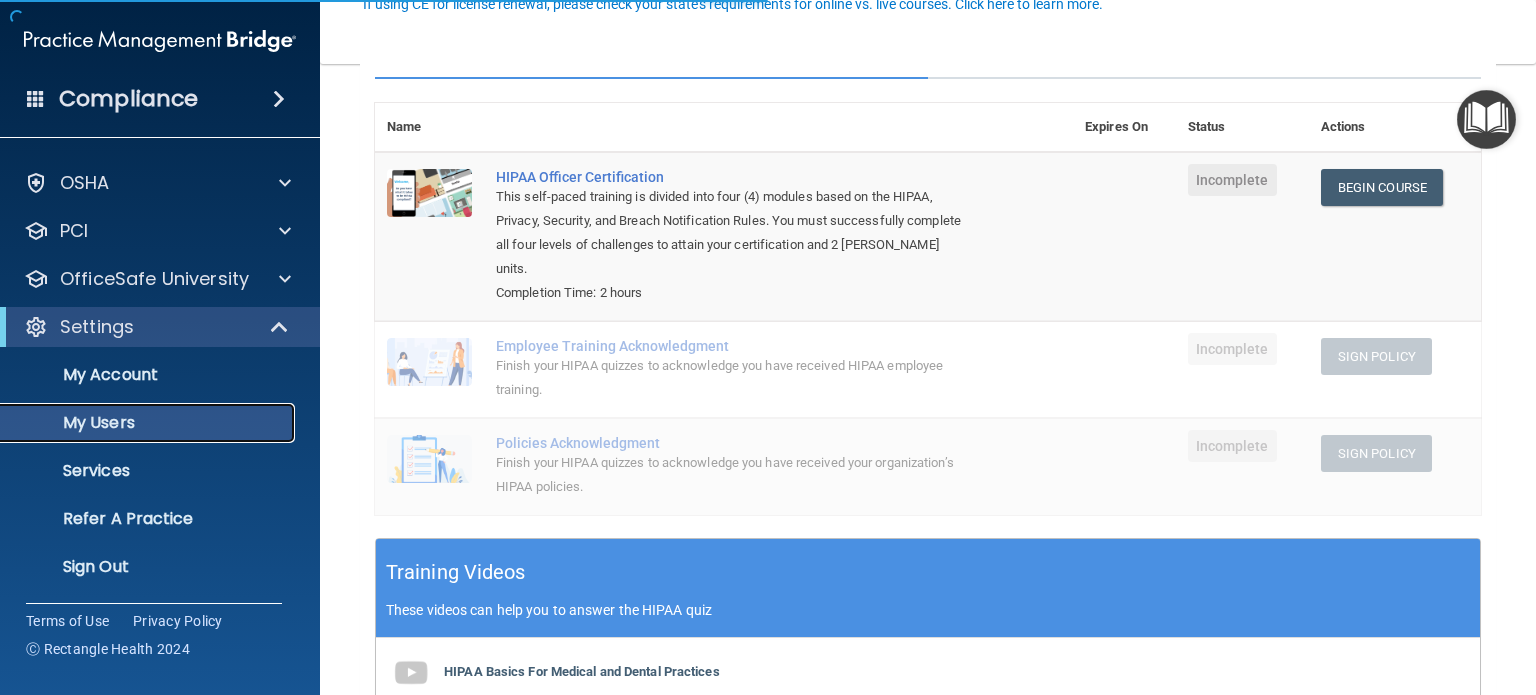 scroll, scrollTop: 38, scrollLeft: 0, axis: vertical 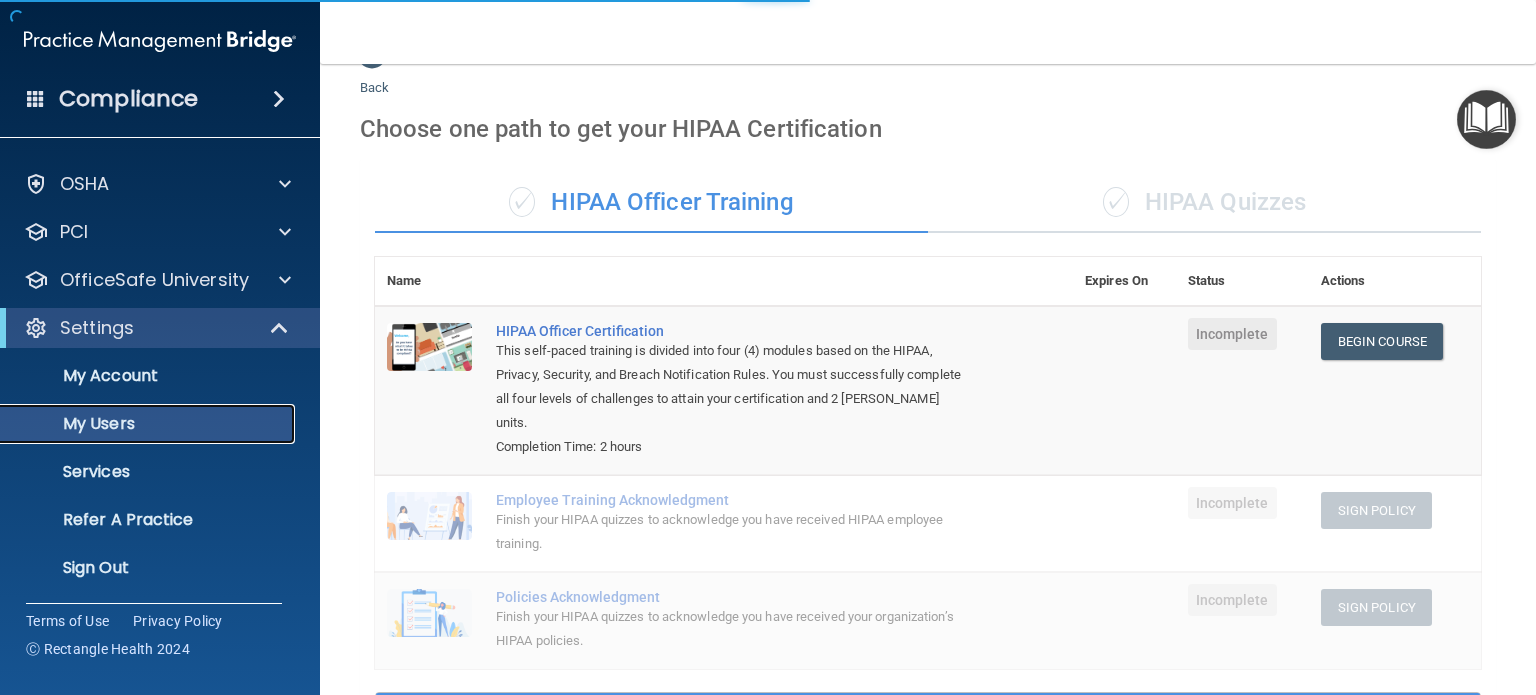select on "20" 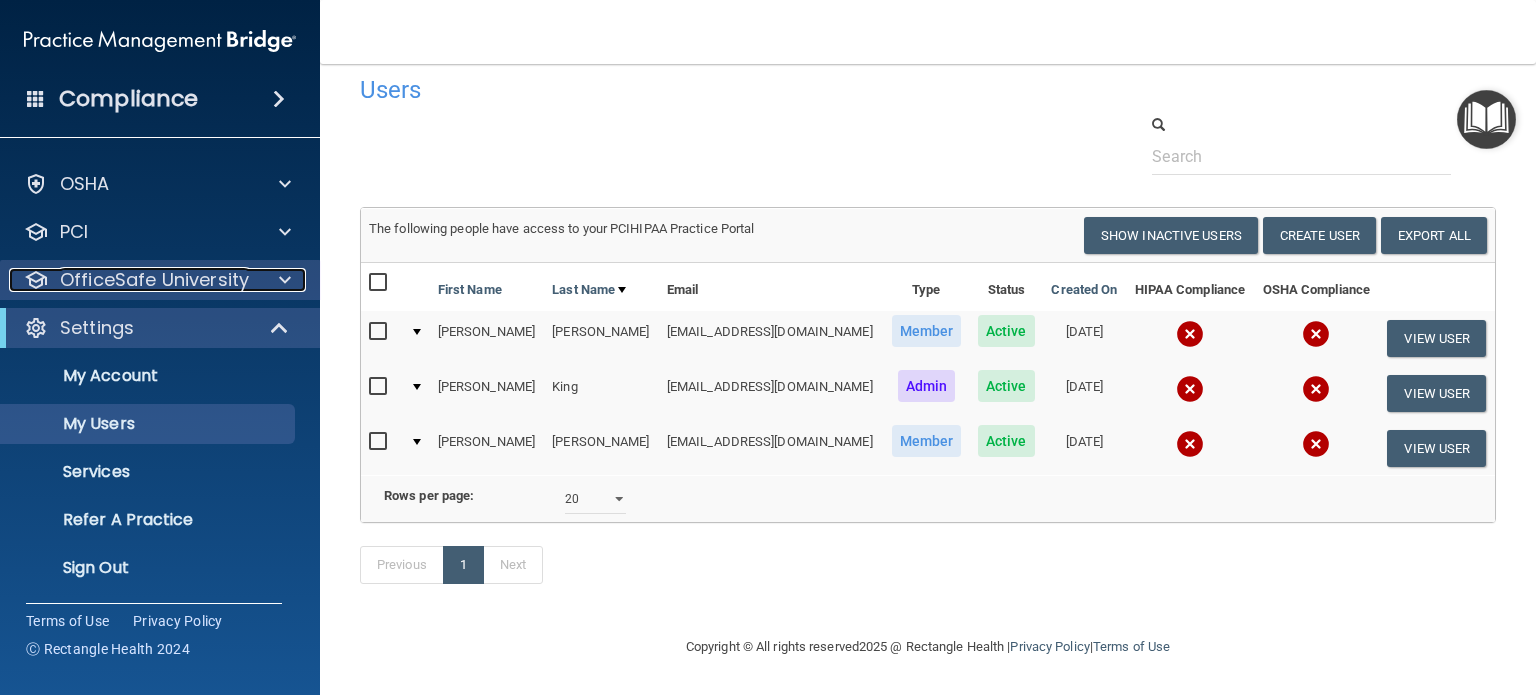 click at bounding box center [285, 280] 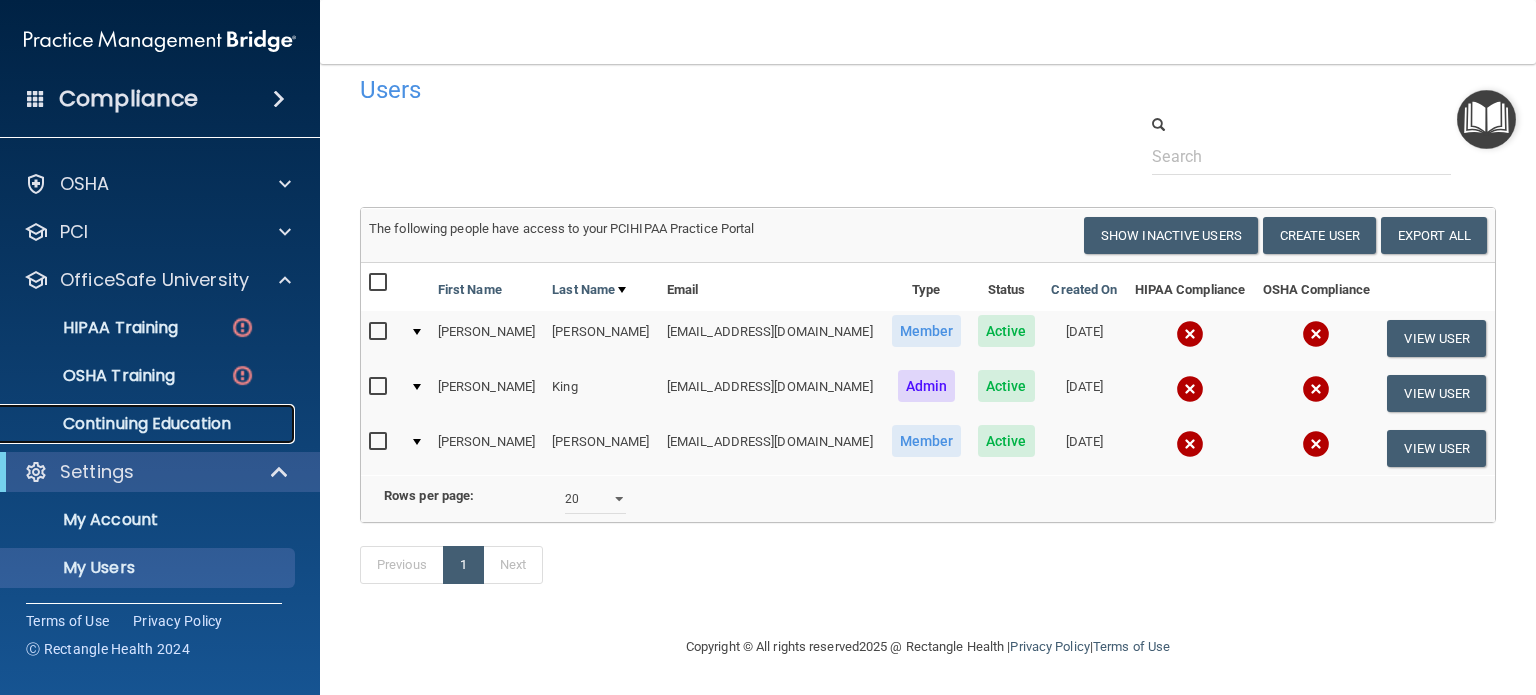 click on "Continuing Education" at bounding box center [149, 424] 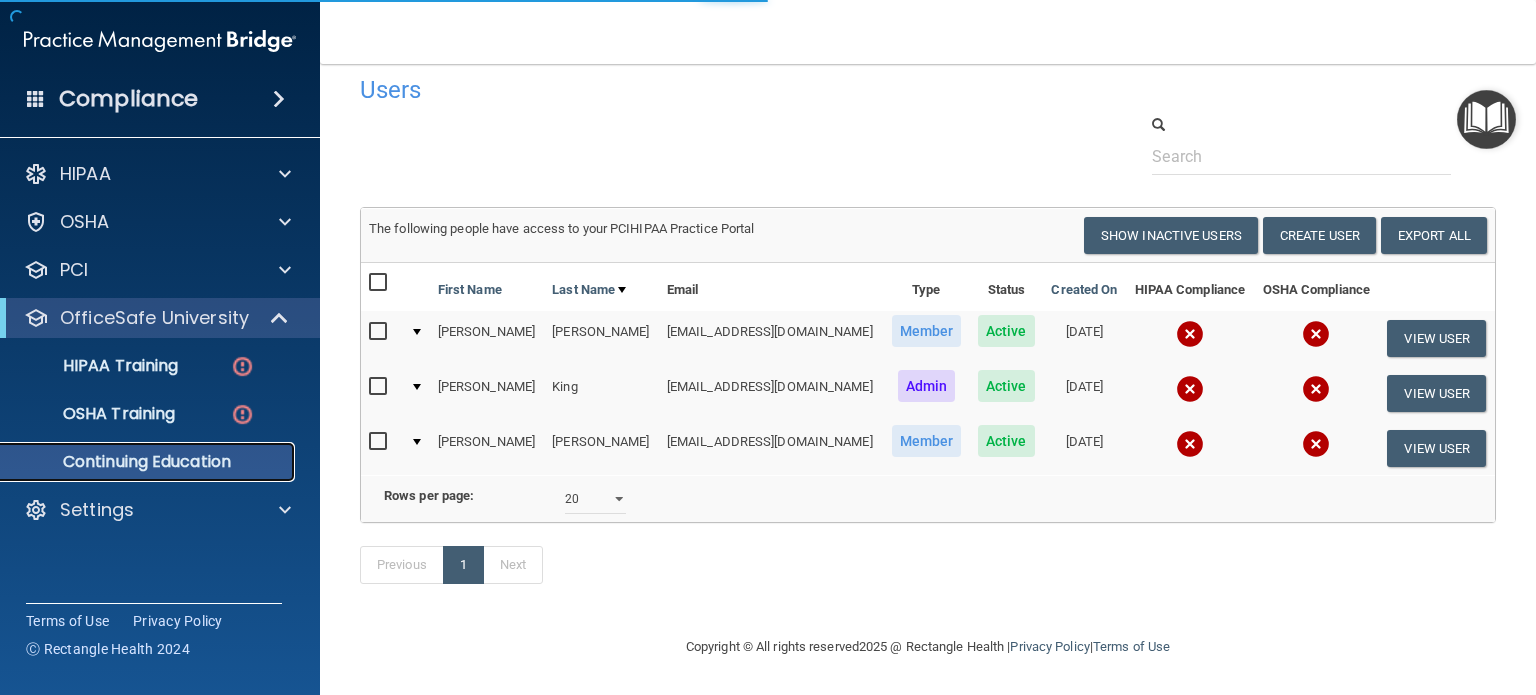 scroll, scrollTop: 0, scrollLeft: 0, axis: both 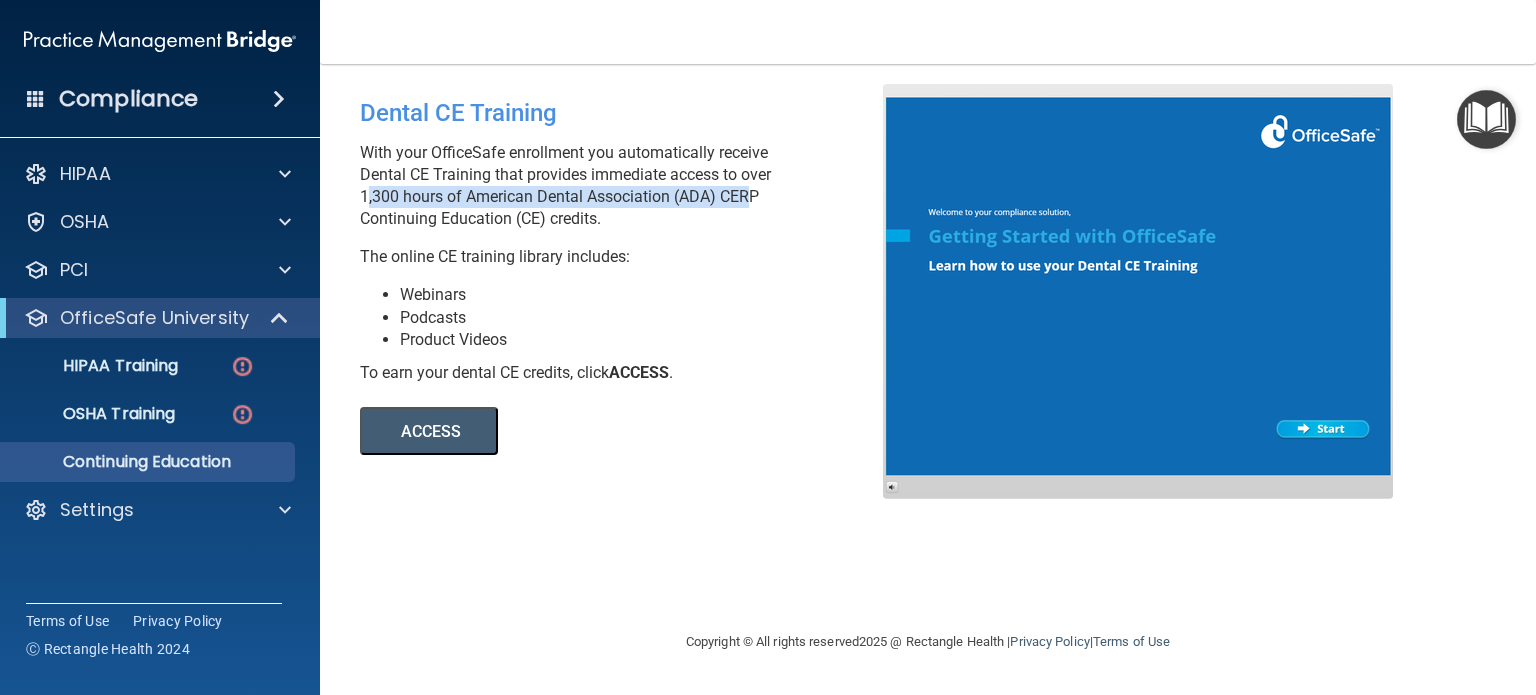 drag, startPoint x: 352, startPoint y: 193, endPoint x: 742, endPoint y: 193, distance: 390 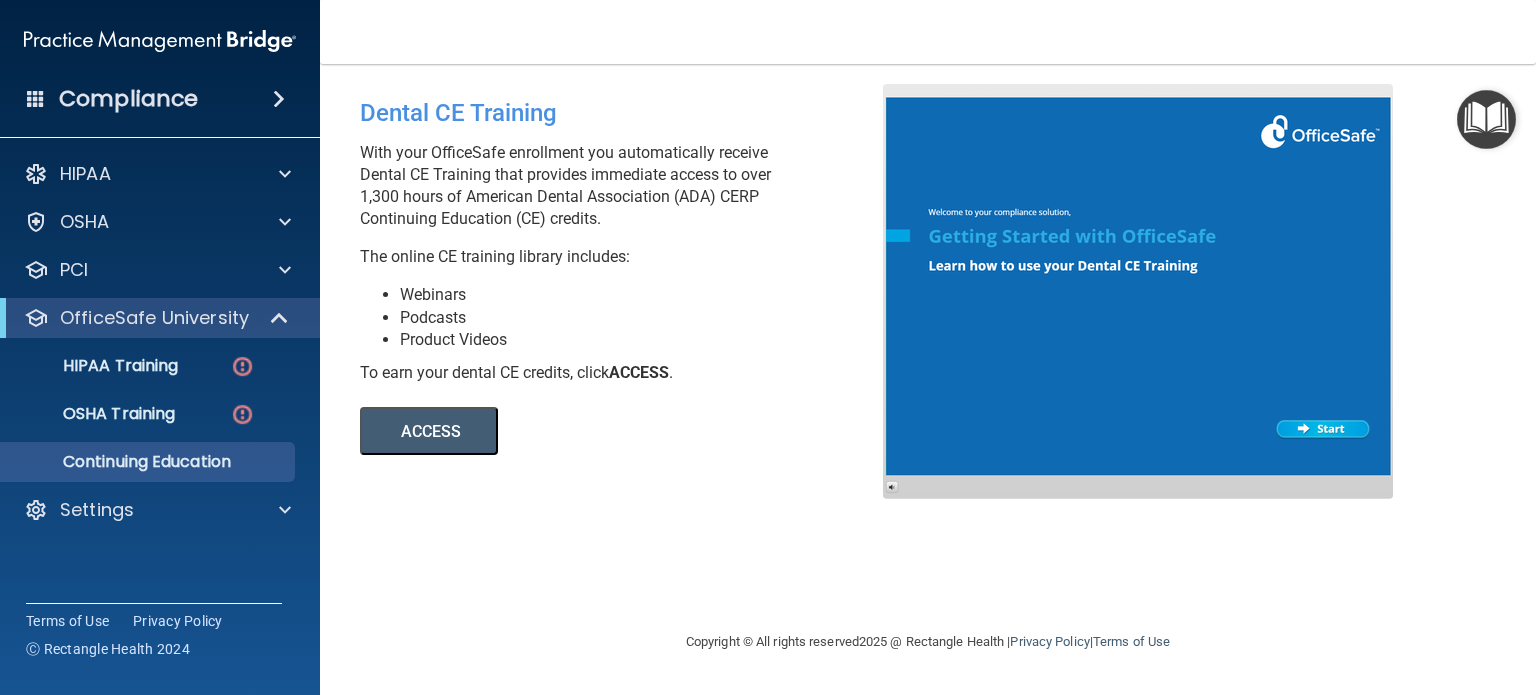 click on "Podcasts" at bounding box center [649, 318] 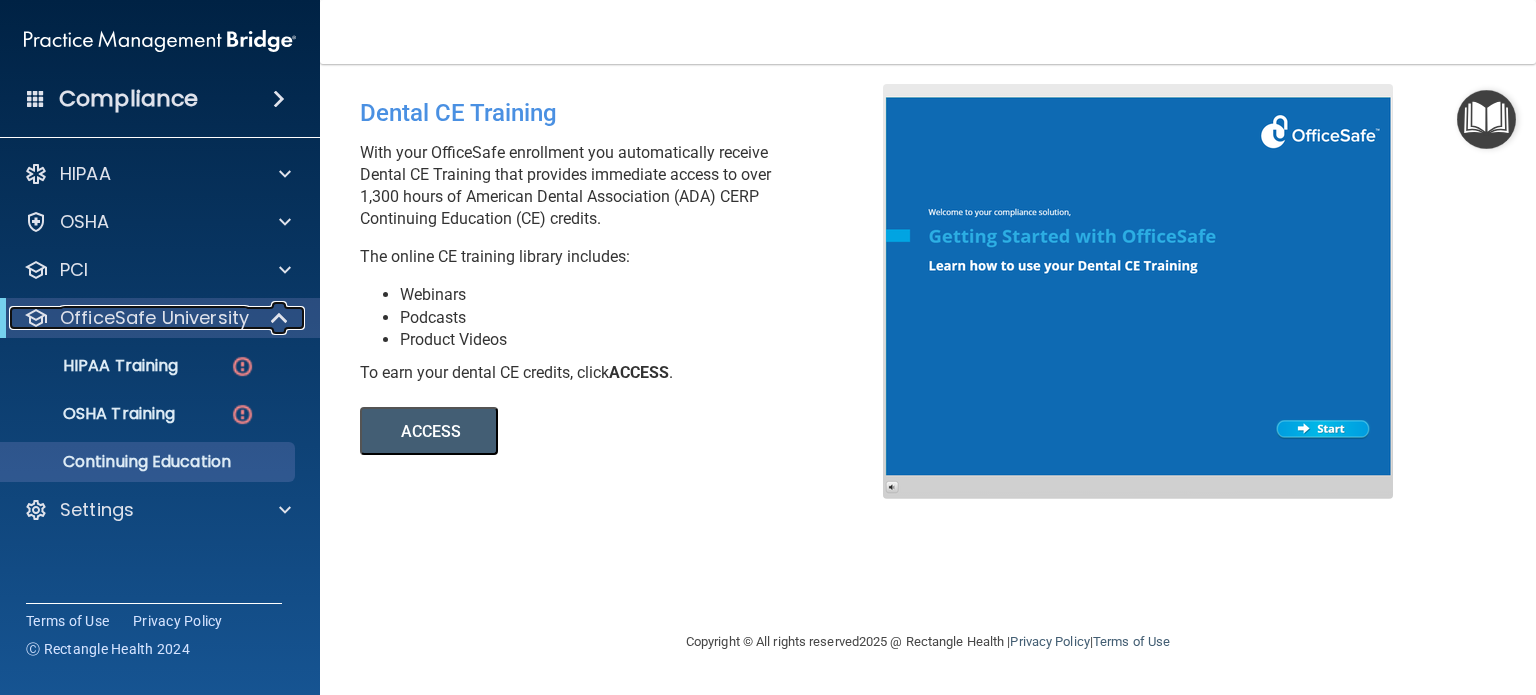 click at bounding box center [281, 318] 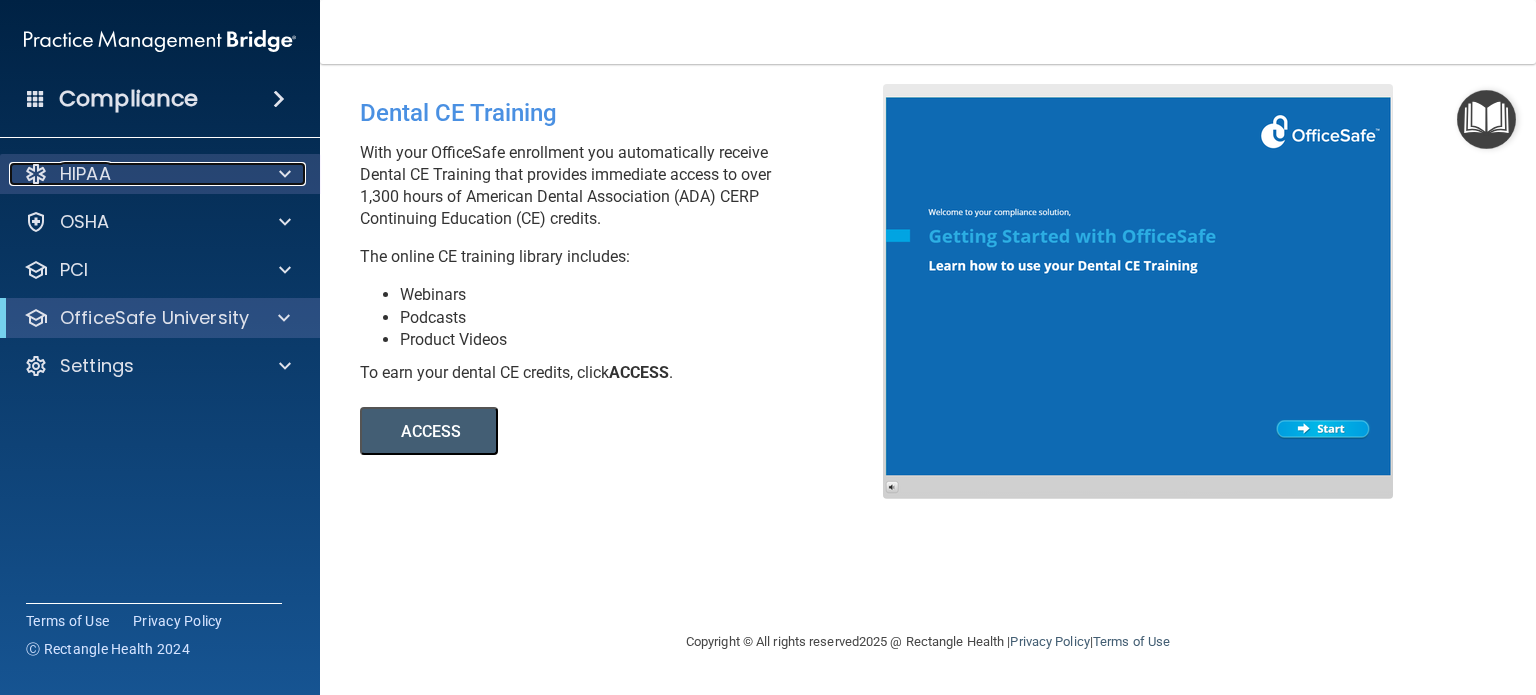 click at bounding box center (285, 174) 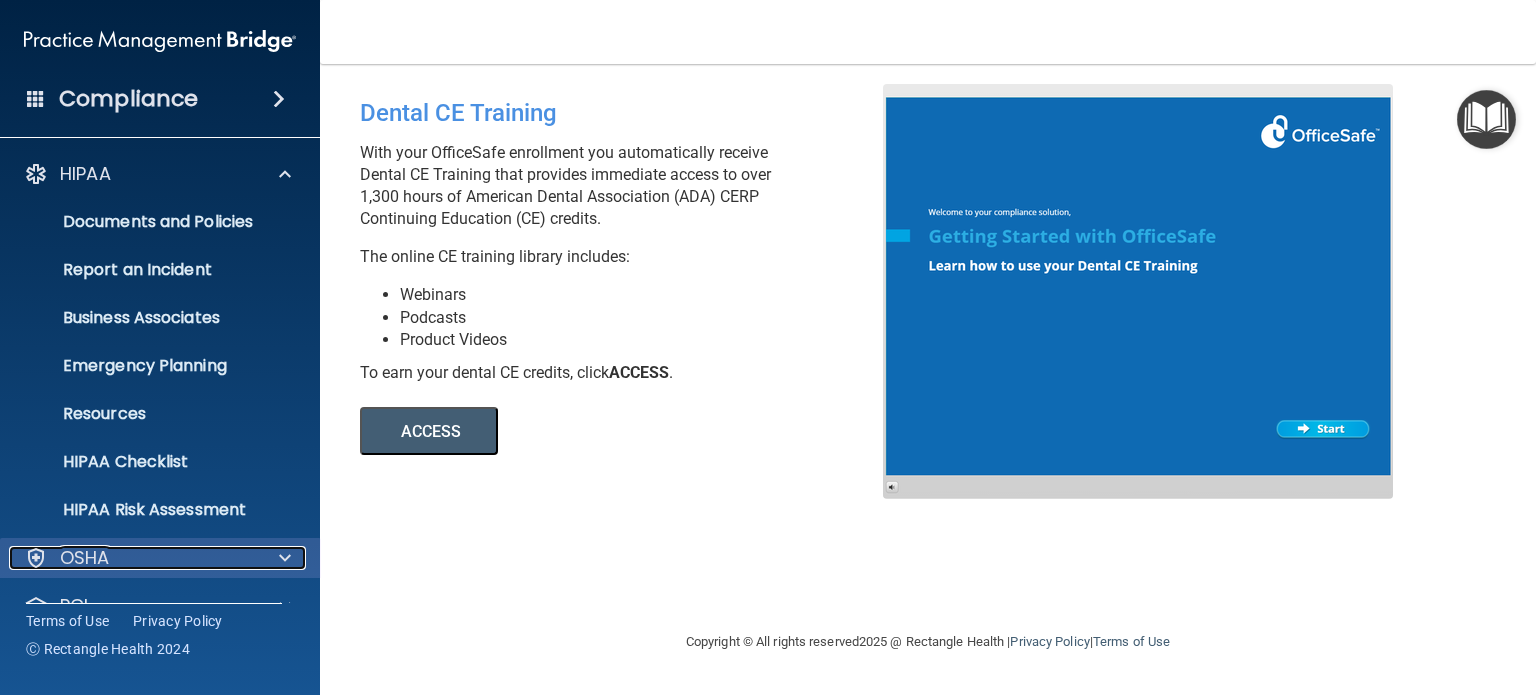 click at bounding box center [285, 558] 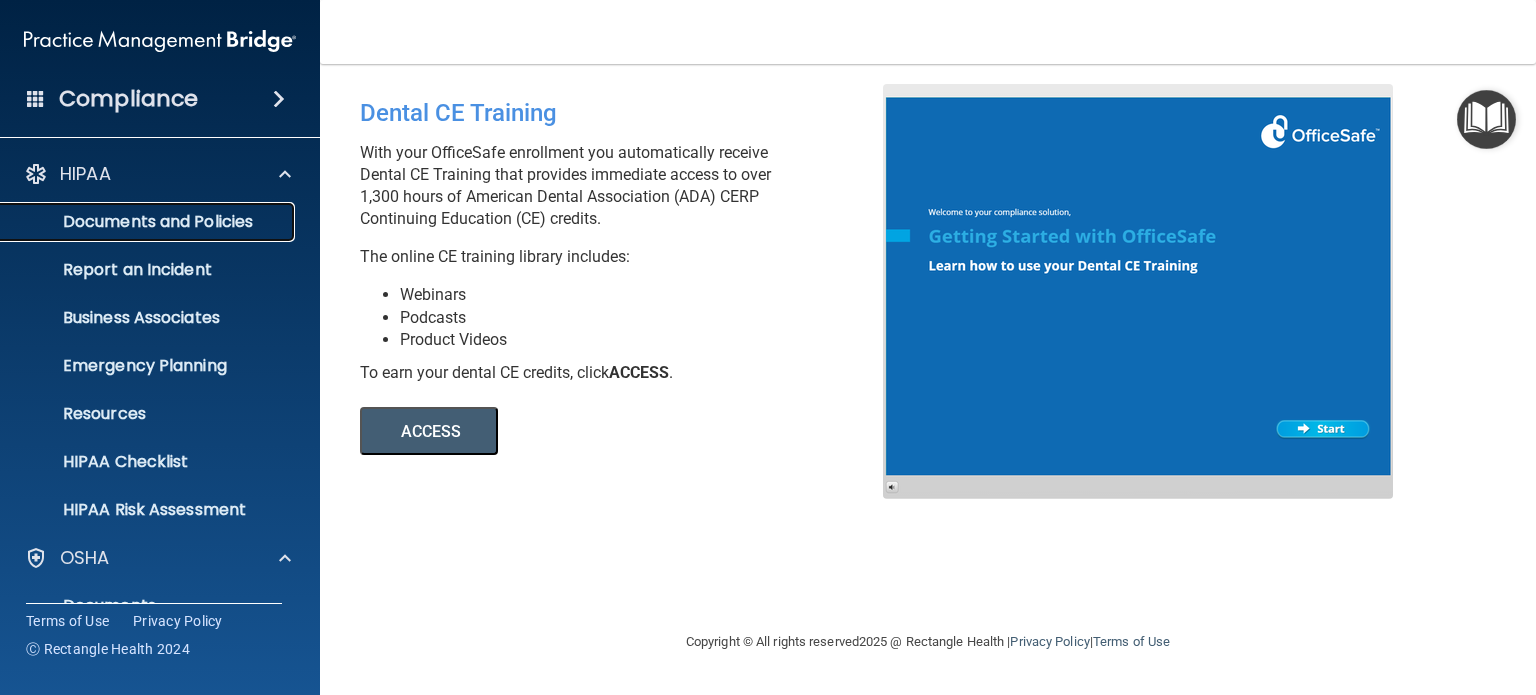 click on "Documents and Policies" at bounding box center [137, 222] 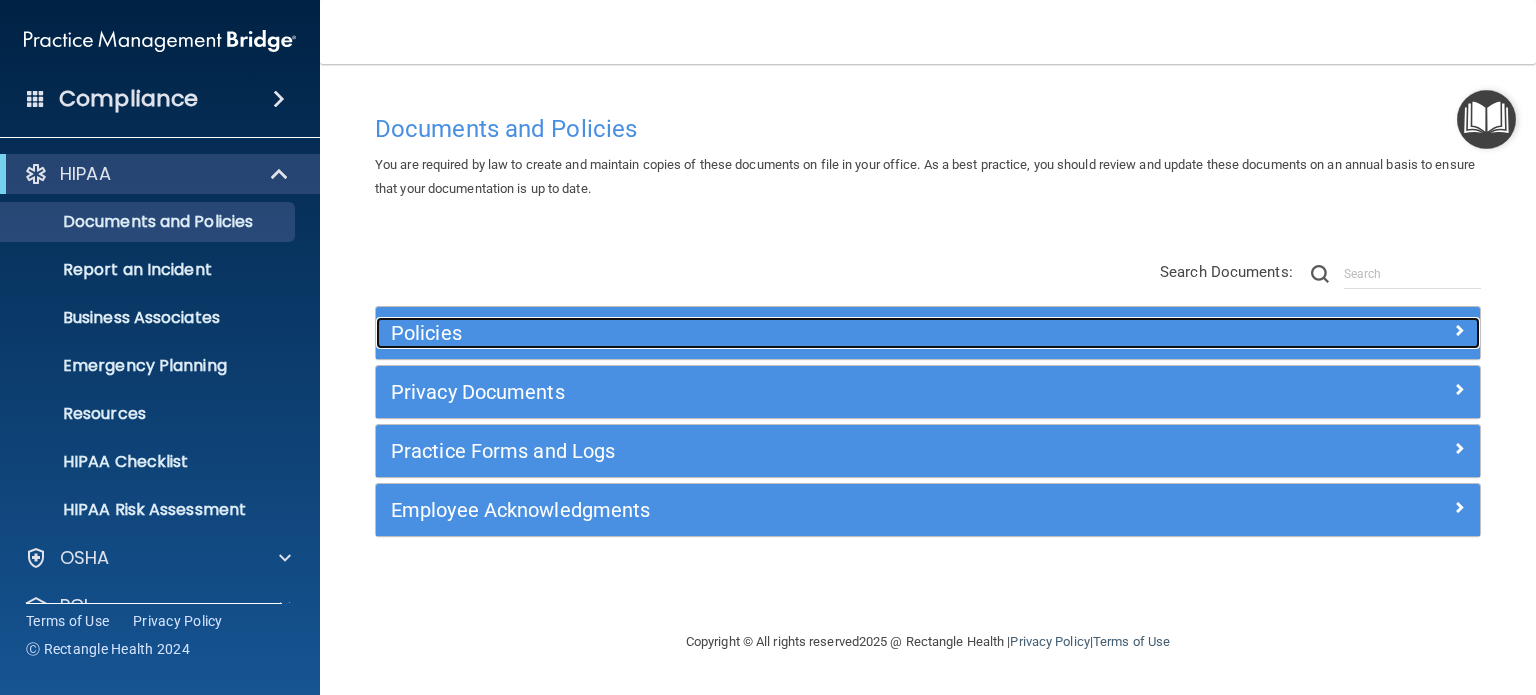 click on "Policies" at bounding box center (790, 333) 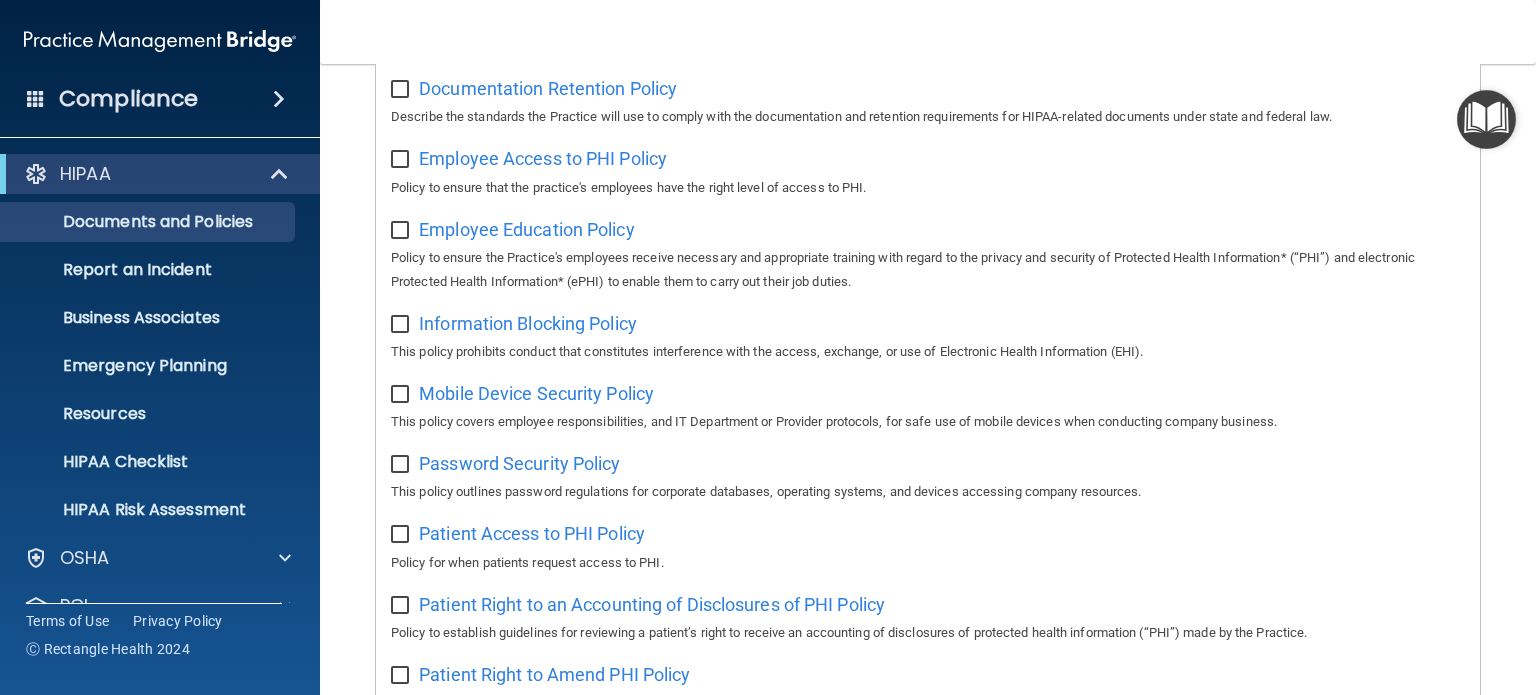 scroll, scrollTop: 700, scrollLeft: 0, axis: vertical 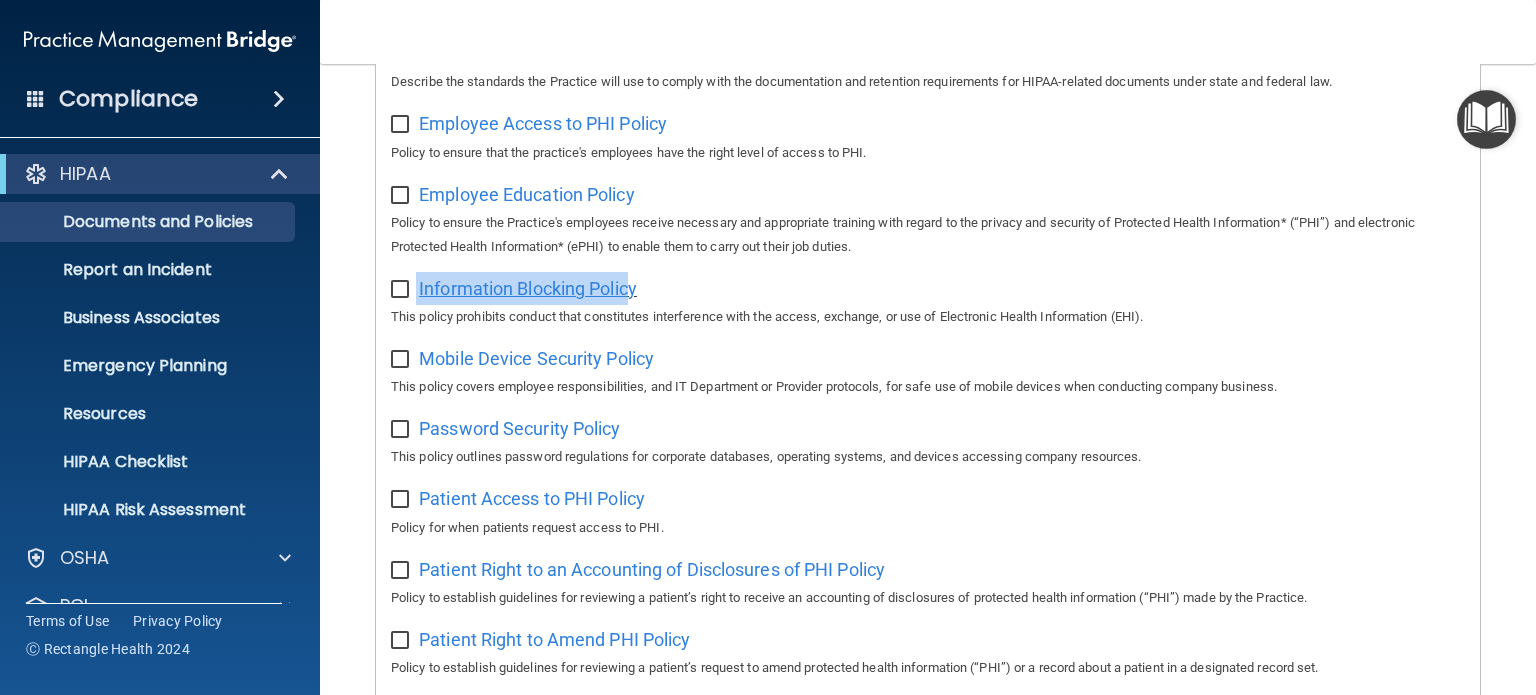drag, startPoint x: 414, startPoint y: 294, endPoint x: 635, endPoint y: 291, distance: 221.02036 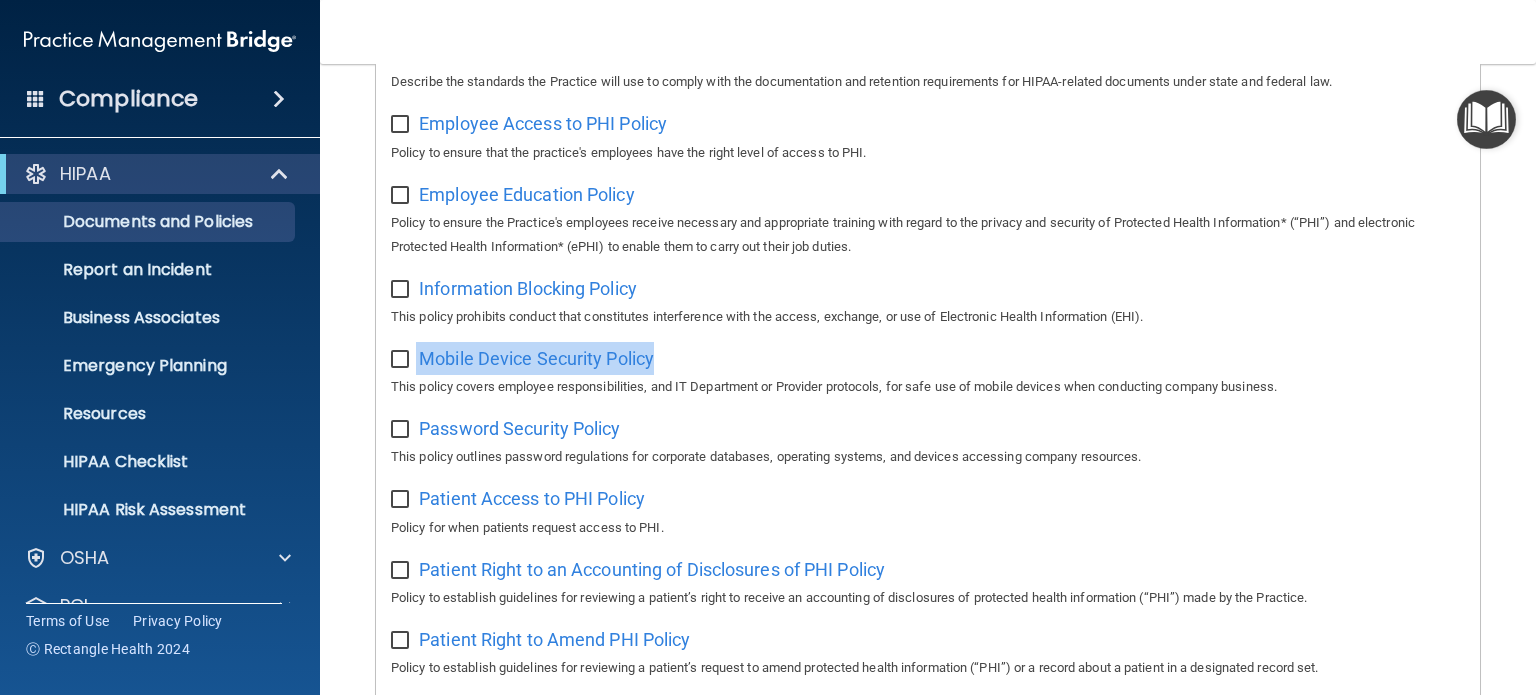drag, startPoint x: 416, startPoint y: 366, endPoint x: 694, endPoint y: 353, distance: 278.3038 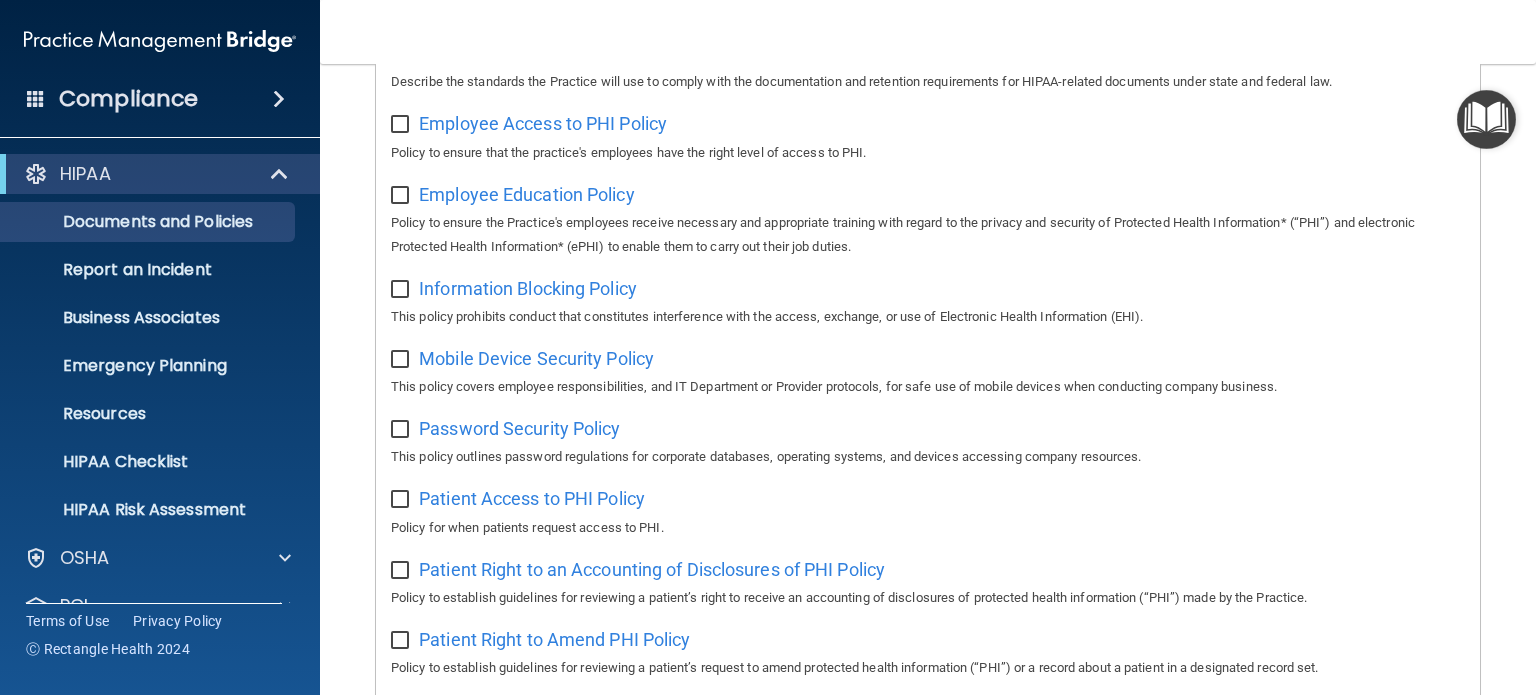click on "HIPAA" at bounding box center (160, 174) 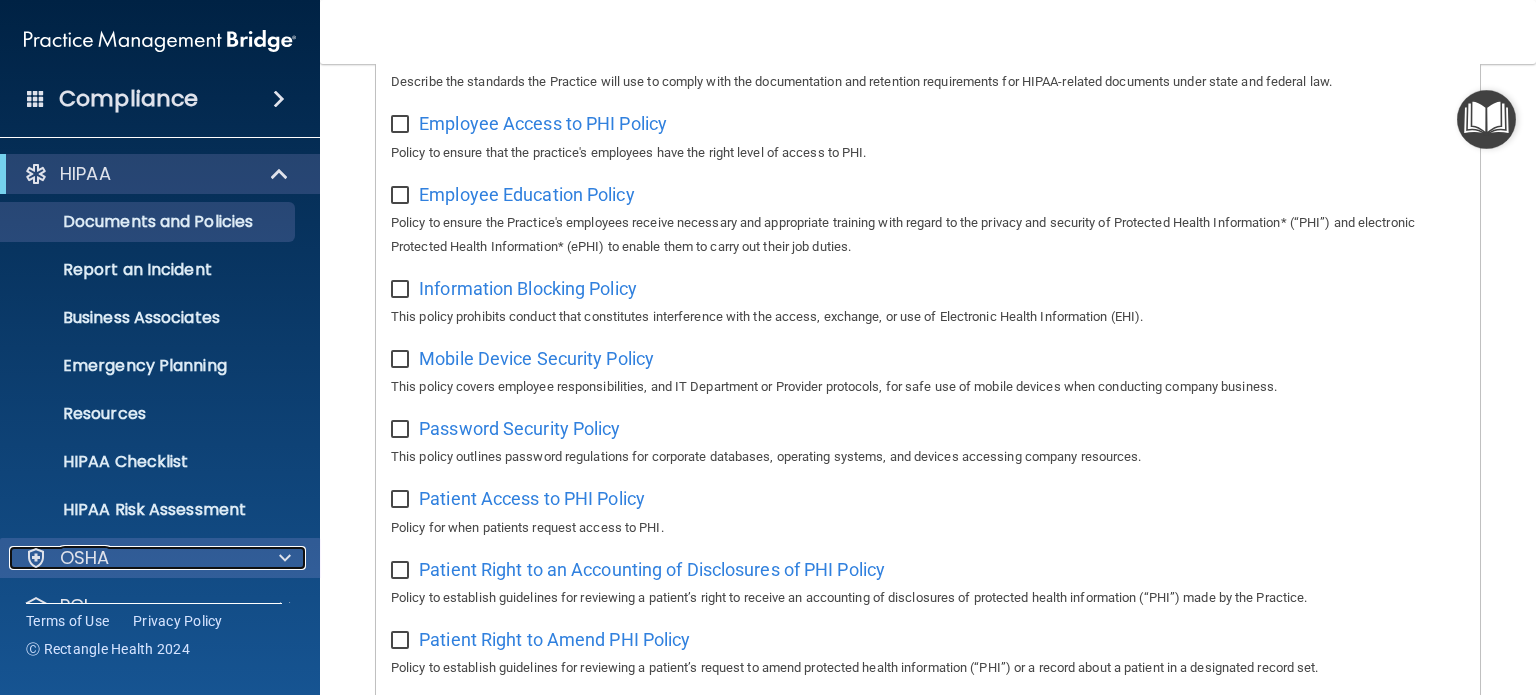 click at bounding box center [285, 558] 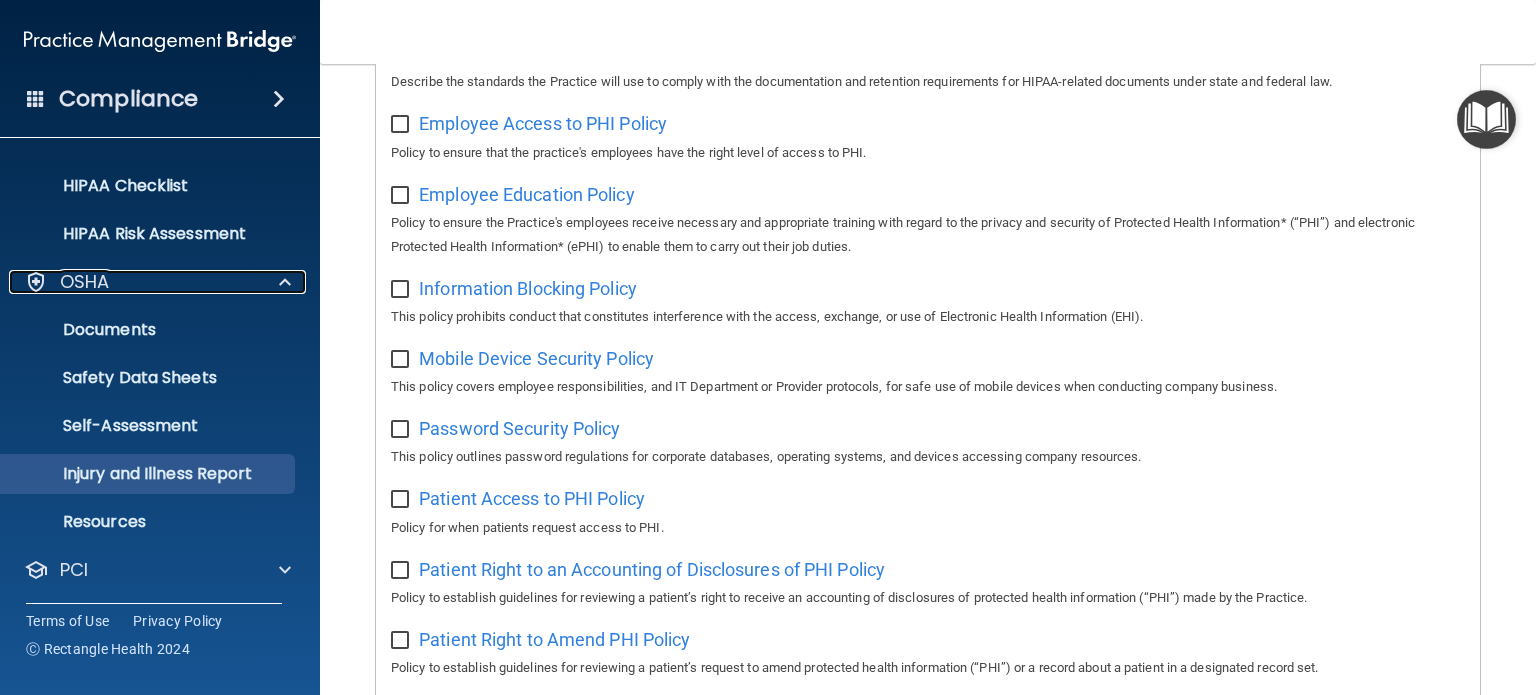 scroll, scrollTop: 300, scrollLeft: 0, axis: vertical 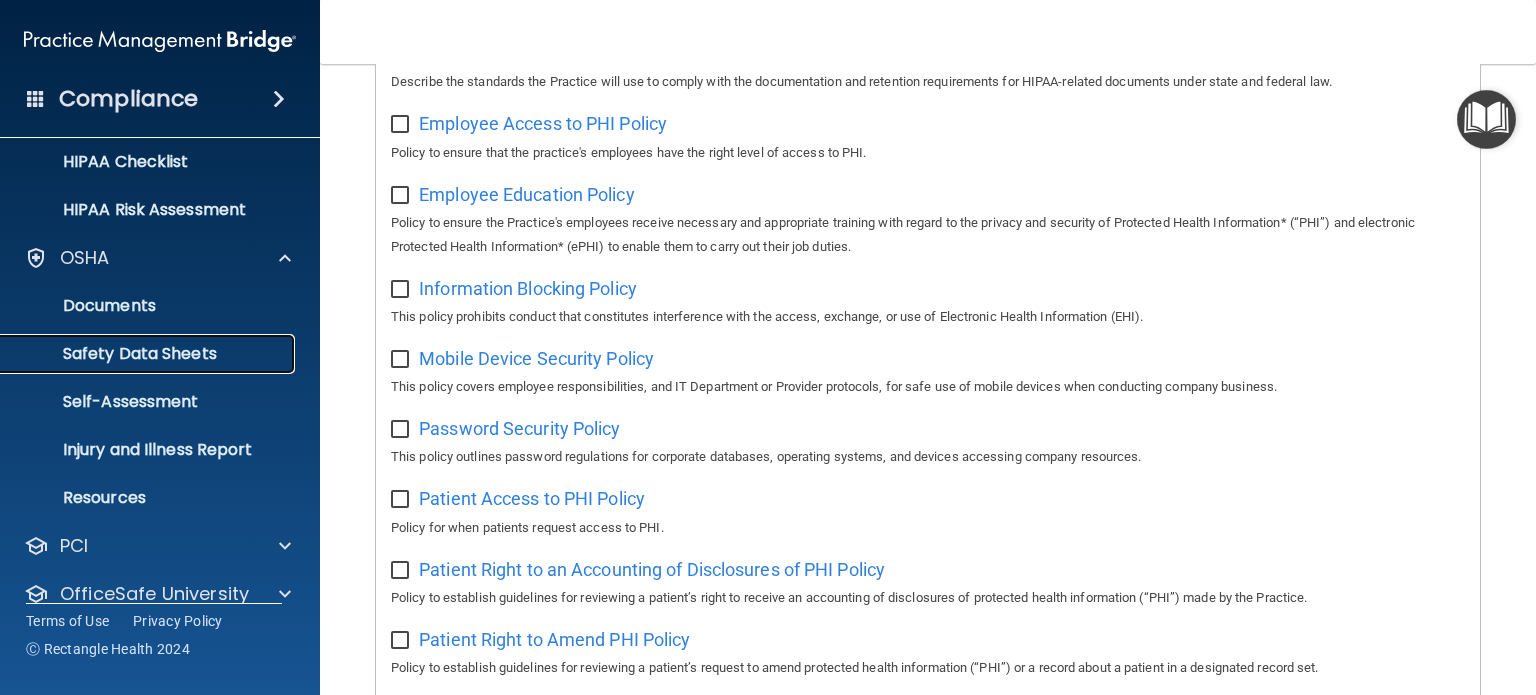 click on "Safety Data Sheets" at bounding box center (149, 354) 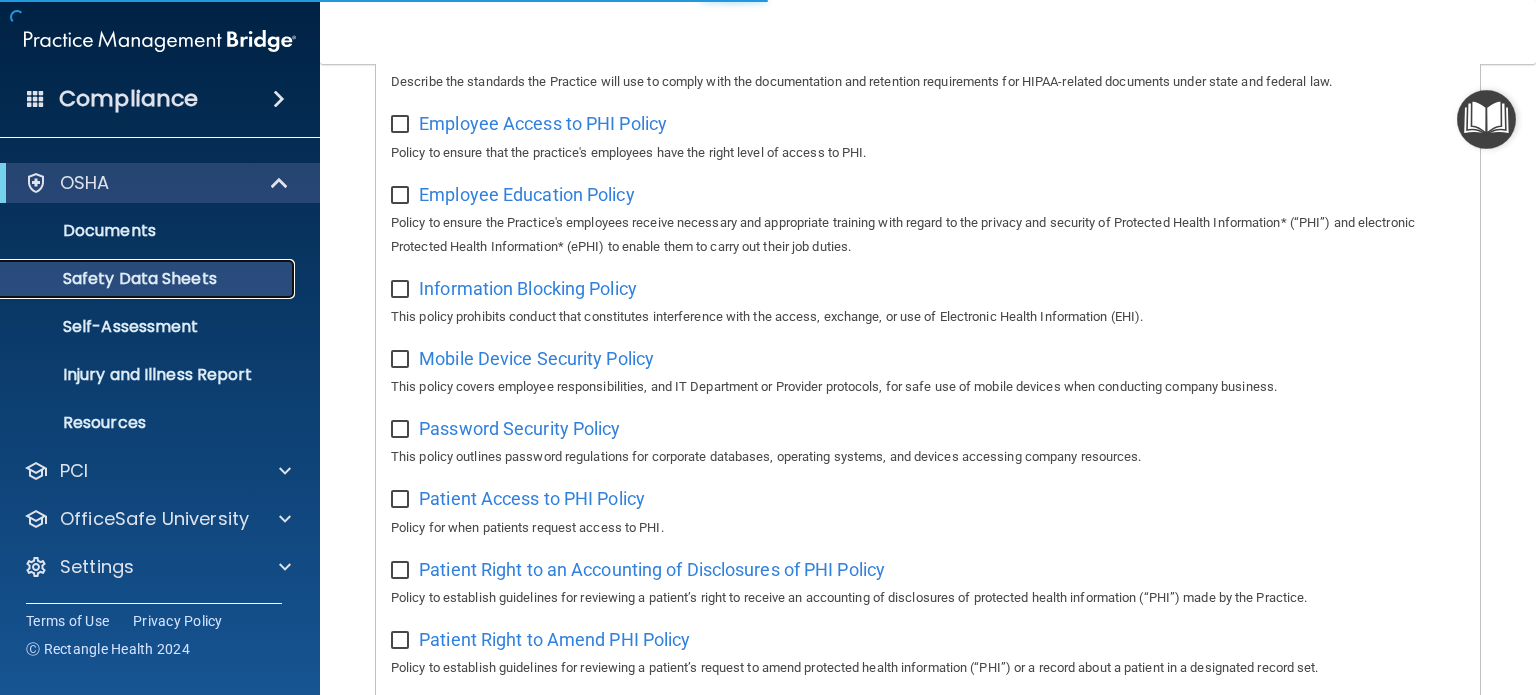 scroll, scrollTop: 38, scrollLeft: 0, axis: vertical 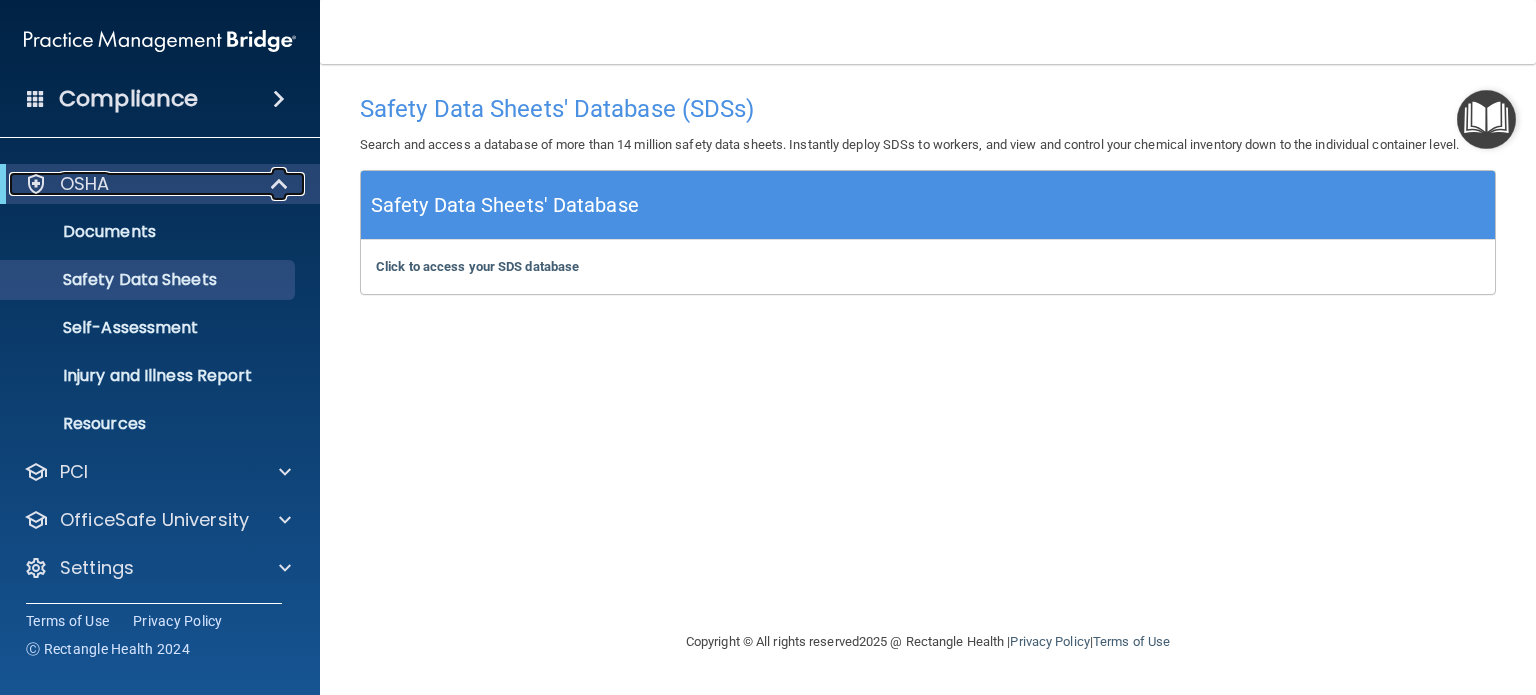 click at bounding box center [281, 184] 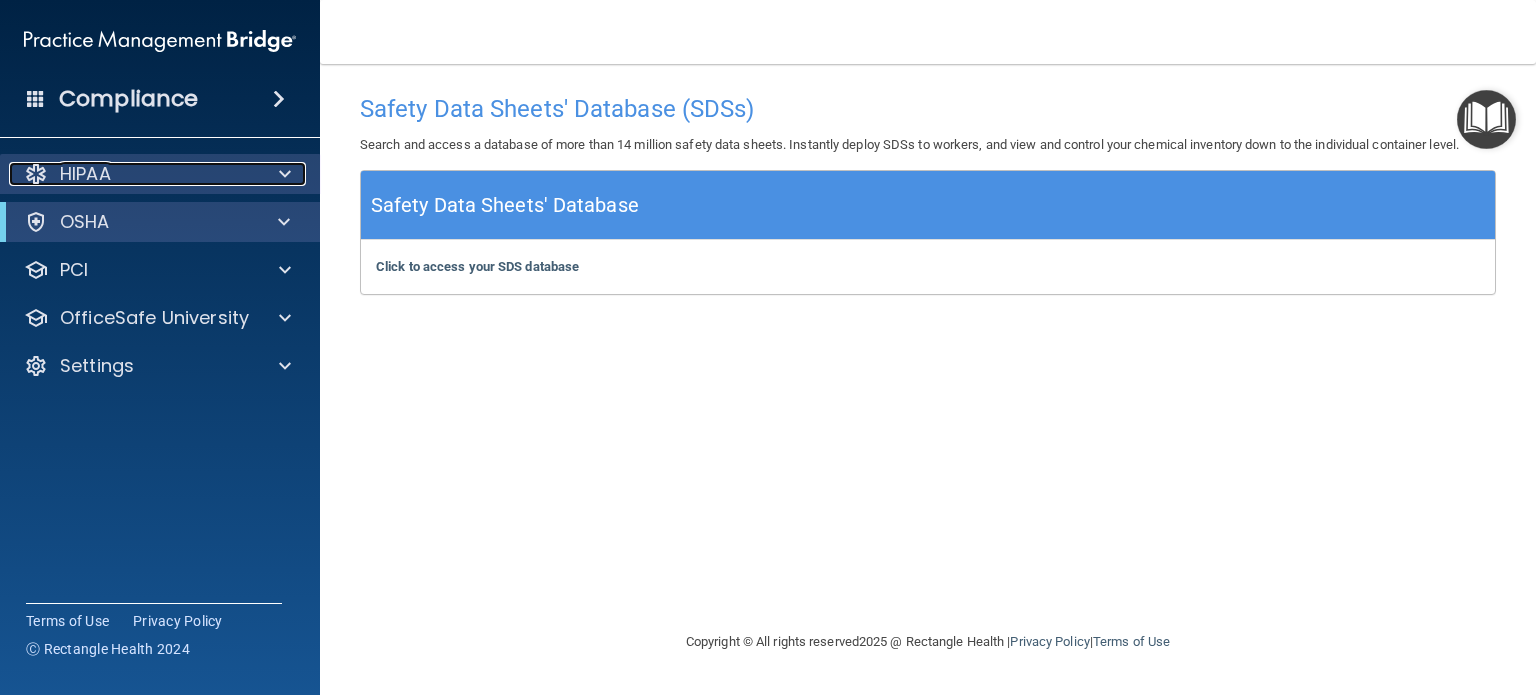 click at bounding box center [285, 174] 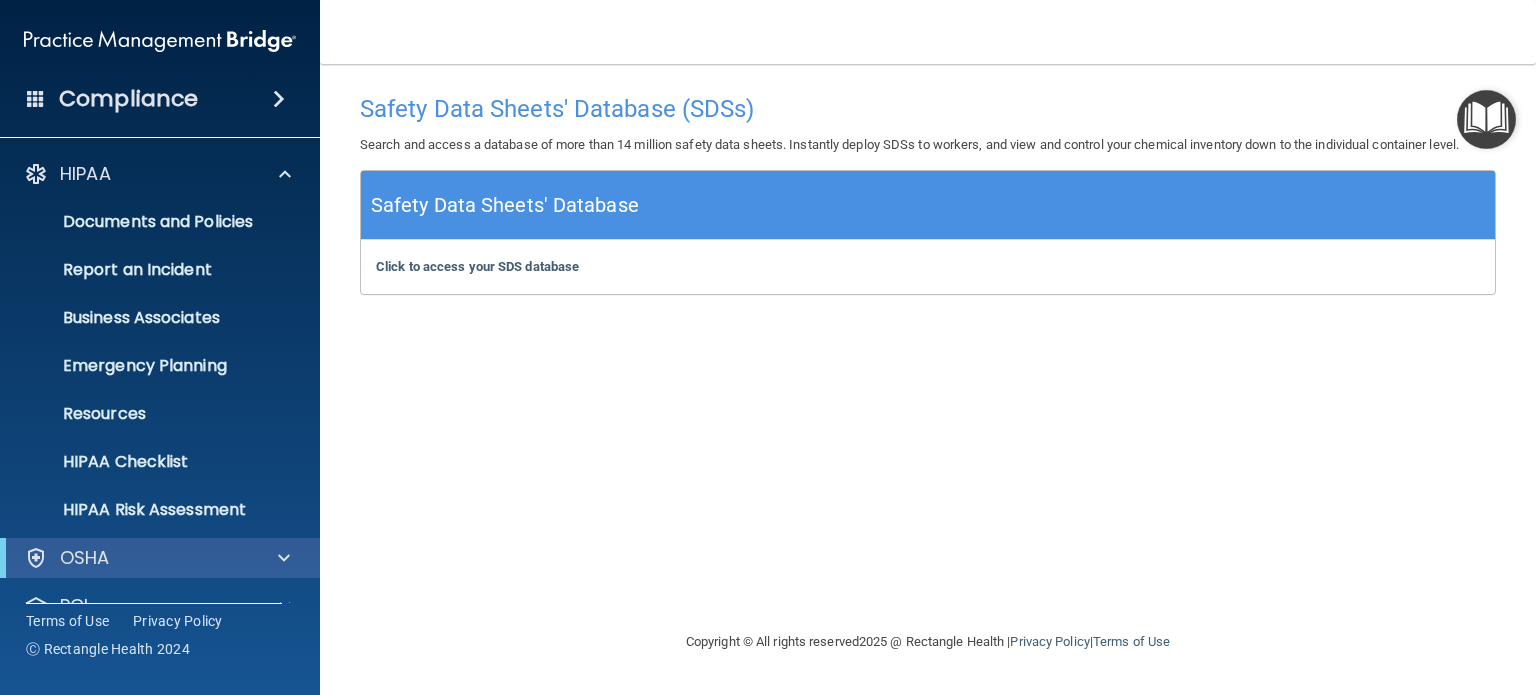 click on "Documents and Policies                 Report an Incident               Business Associates               Emergency Planning               Resources               HIPAA Checklist               HIPAA Risk Assessment" at bounding box center (161, 362) 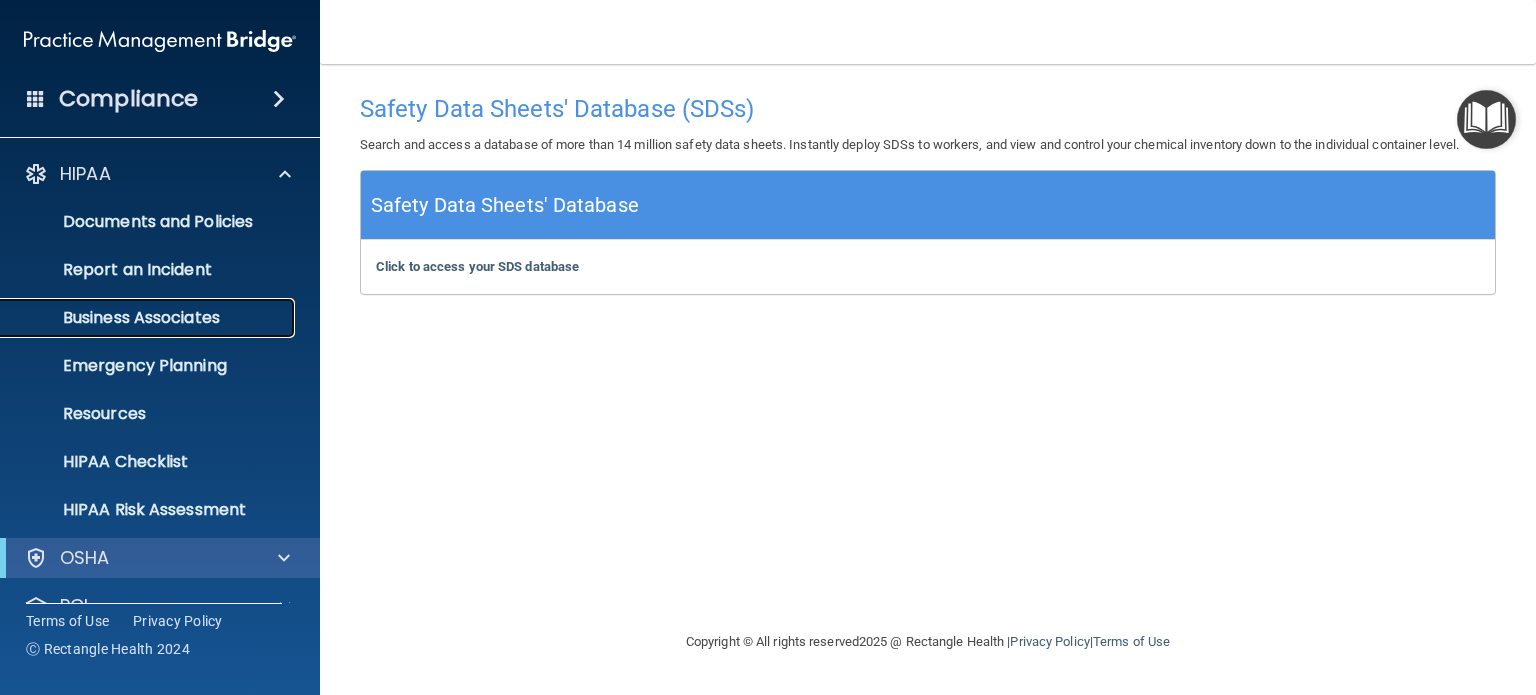 click on "Business Associates" at bounding box center [137, 318] 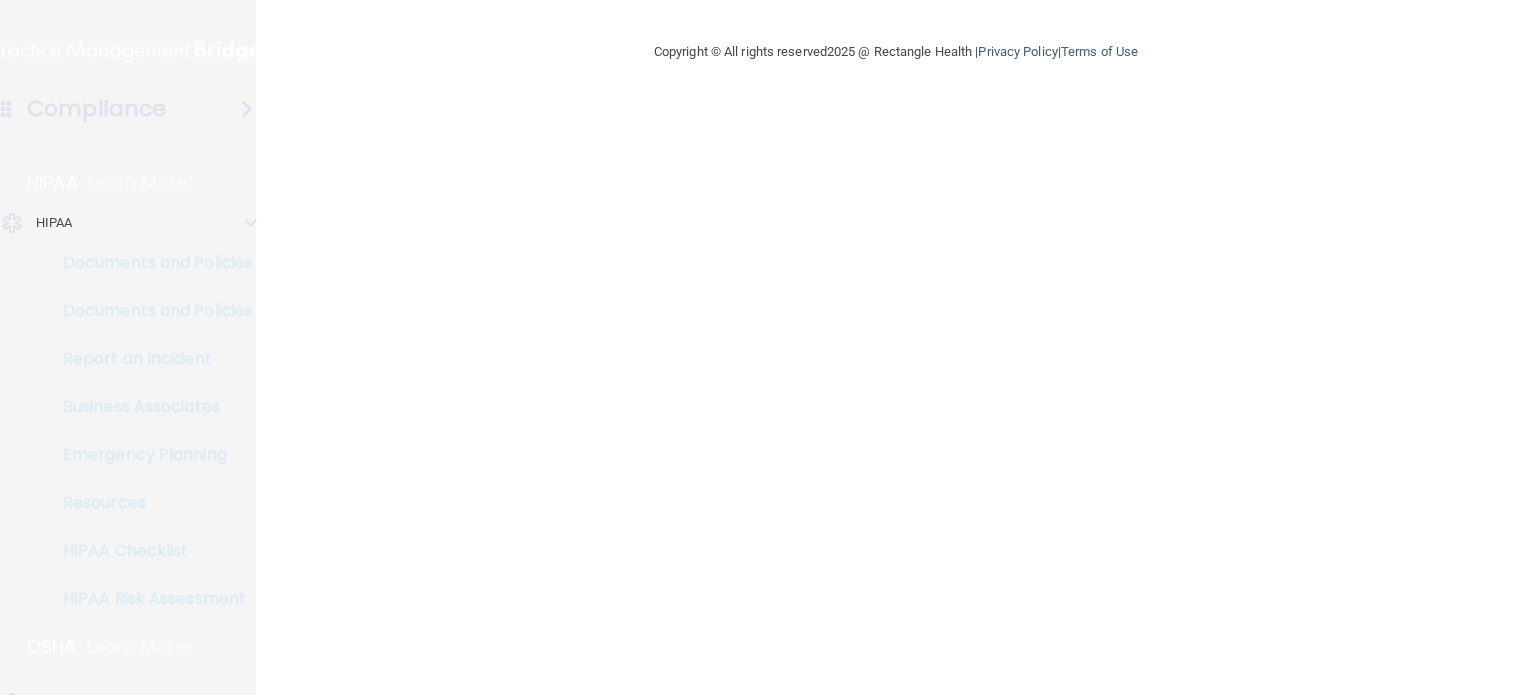 scroll, scrollTop: 0, scrollLeft: 0, axis: both 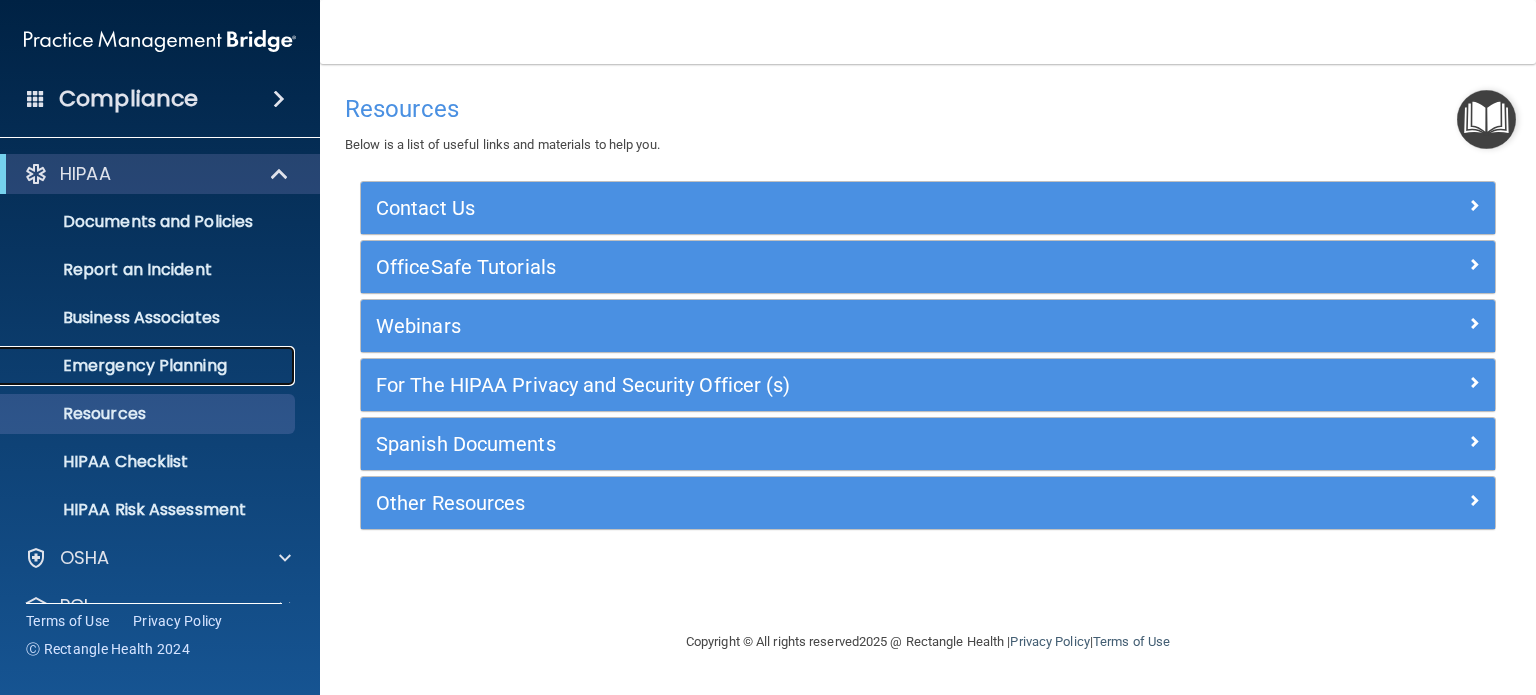 click on "Emergency Planning" at bounding box center [149, 366] 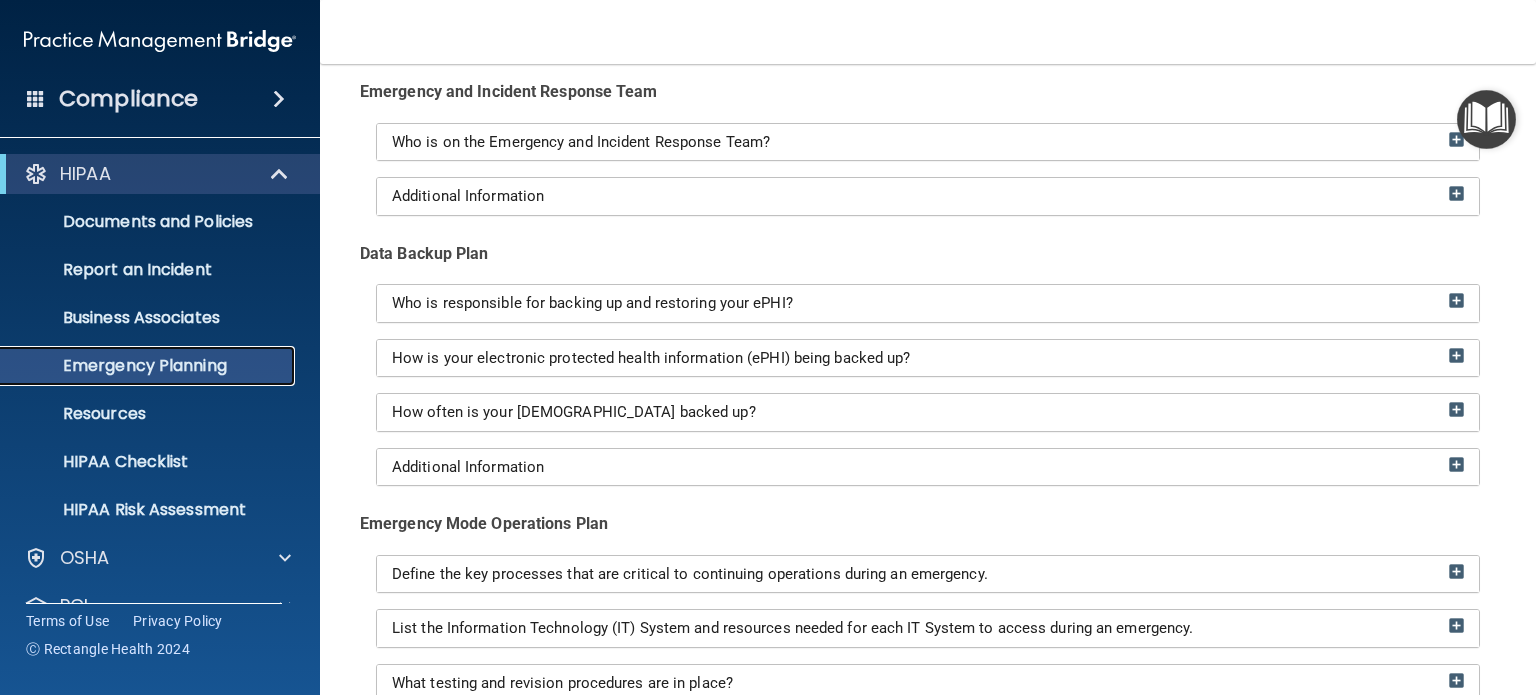 scroll, scrollTop: 100, scrollLeft: 0, axis: vertical 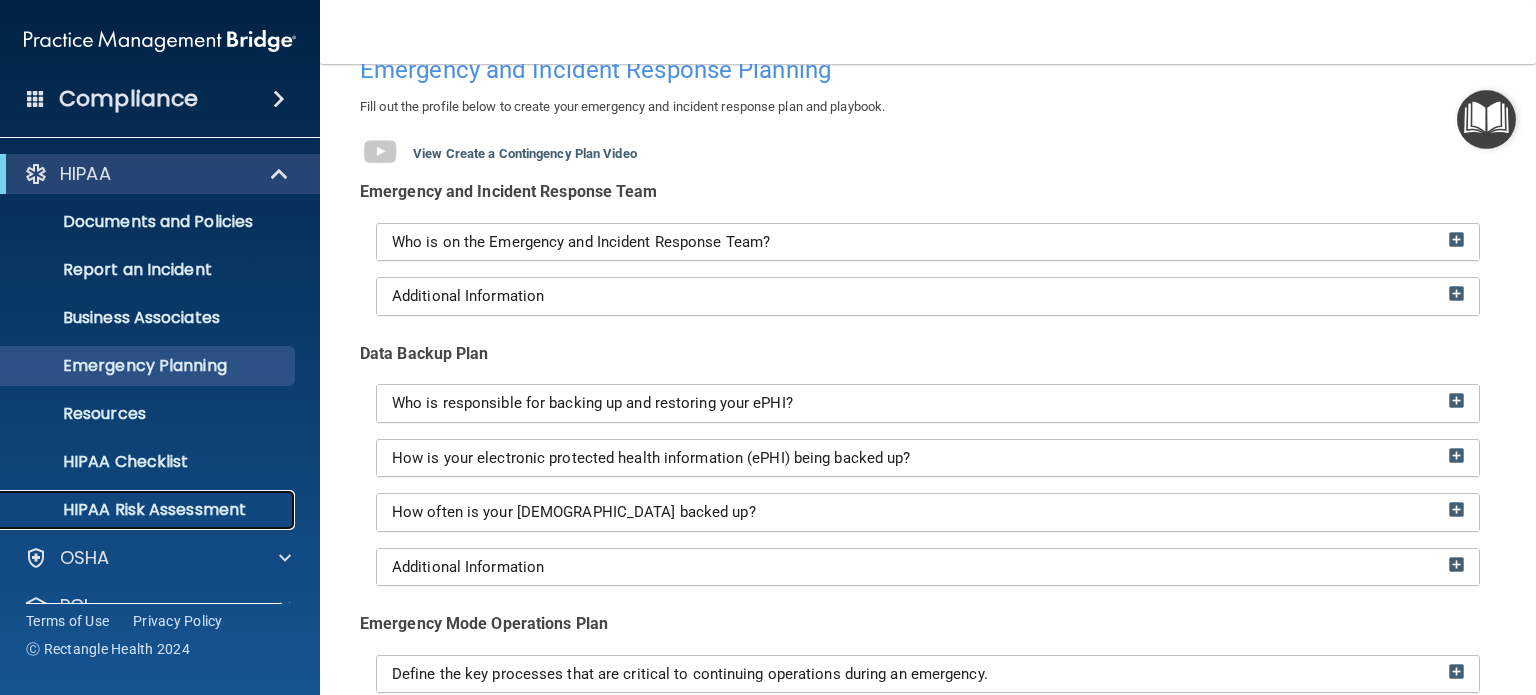 click on "HIPAA Risk Assessment" at bounding box center (149, 510) 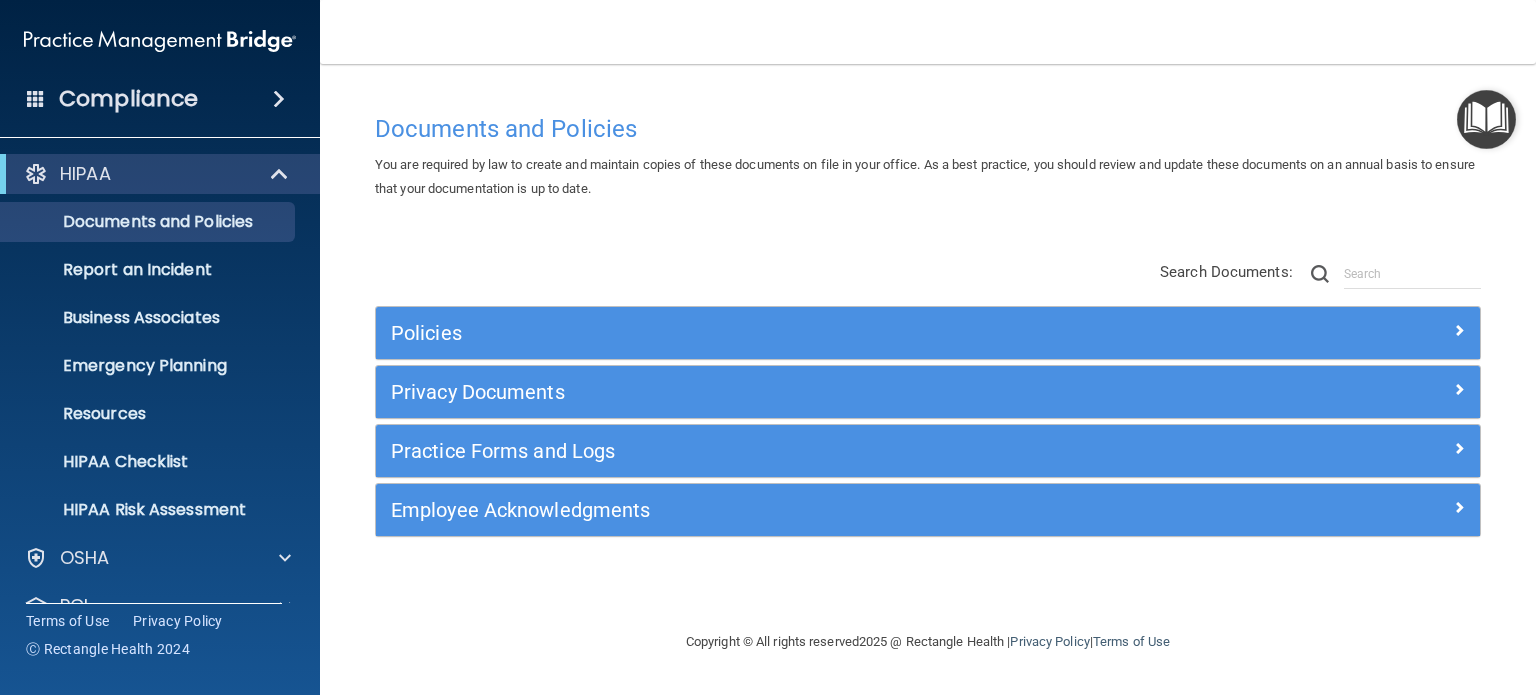 scroll, scrollTop: 0, scrollLeft: 0, axis: both 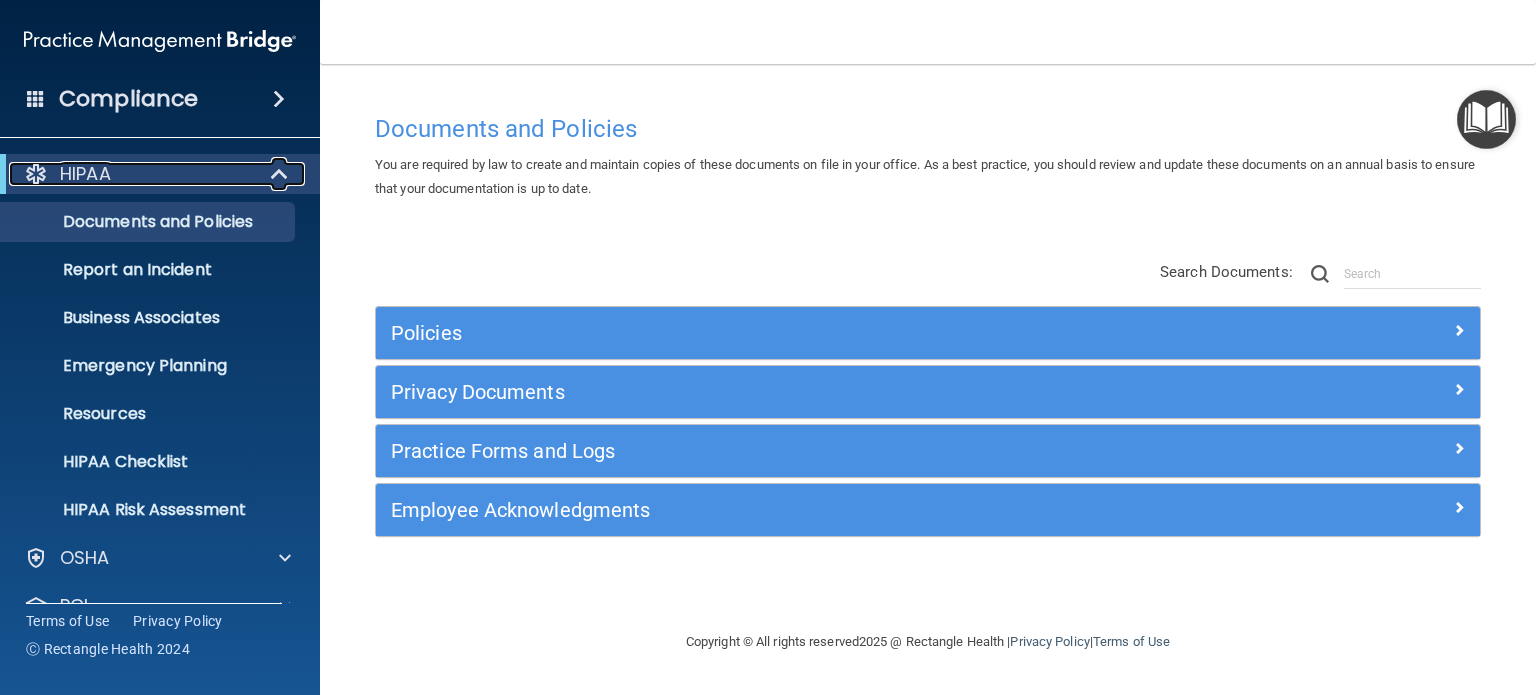 click at bounding box center [281, 174] 